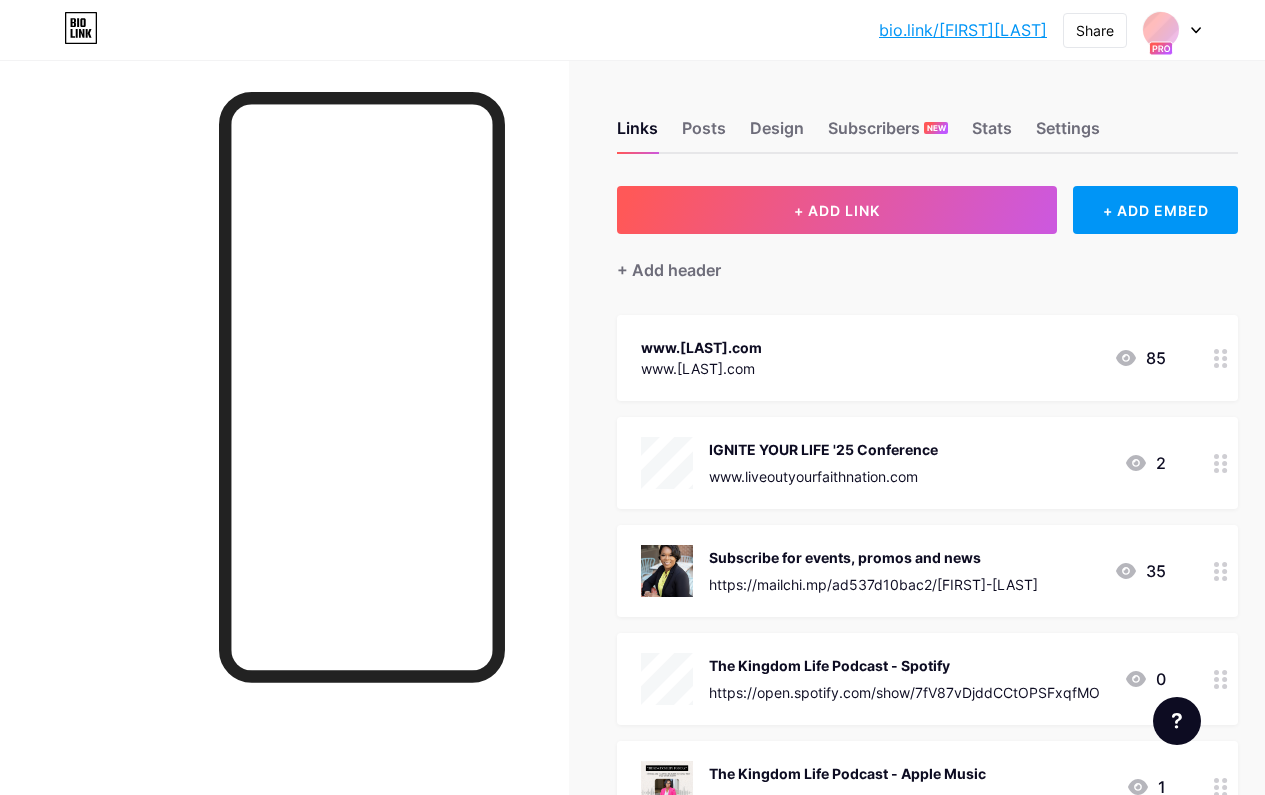 scroll, scrollTop: 0, scrollLeft: 0, axis: both 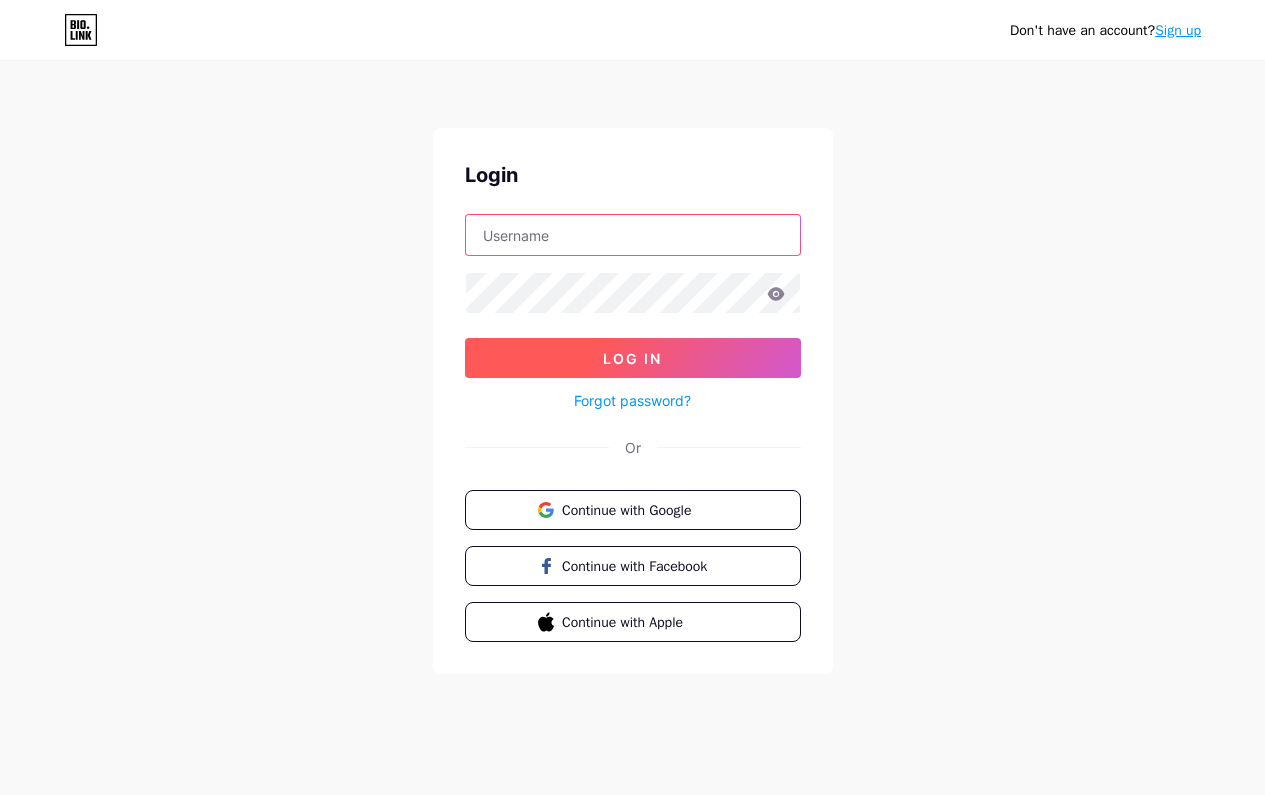type on "mailto:[EMAIL]" 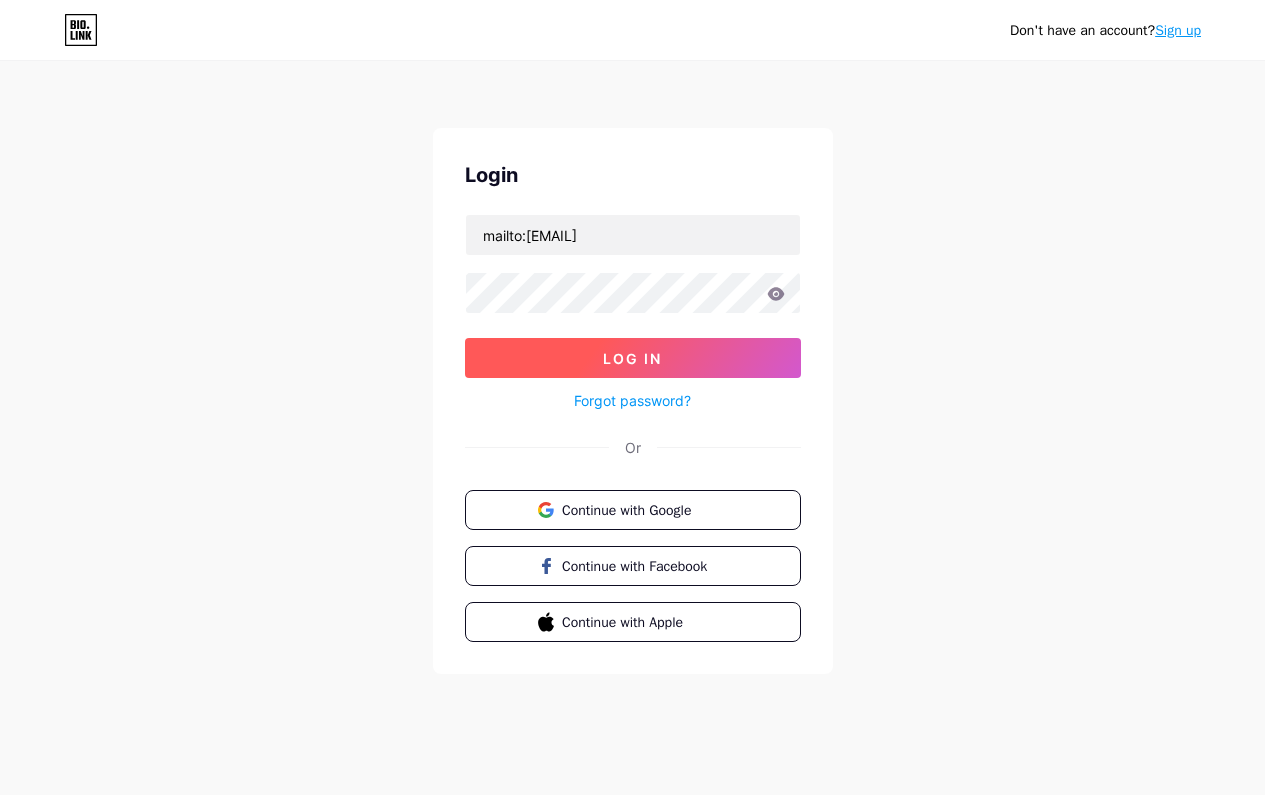 click on "Log In" at bounding box center [633, 358] 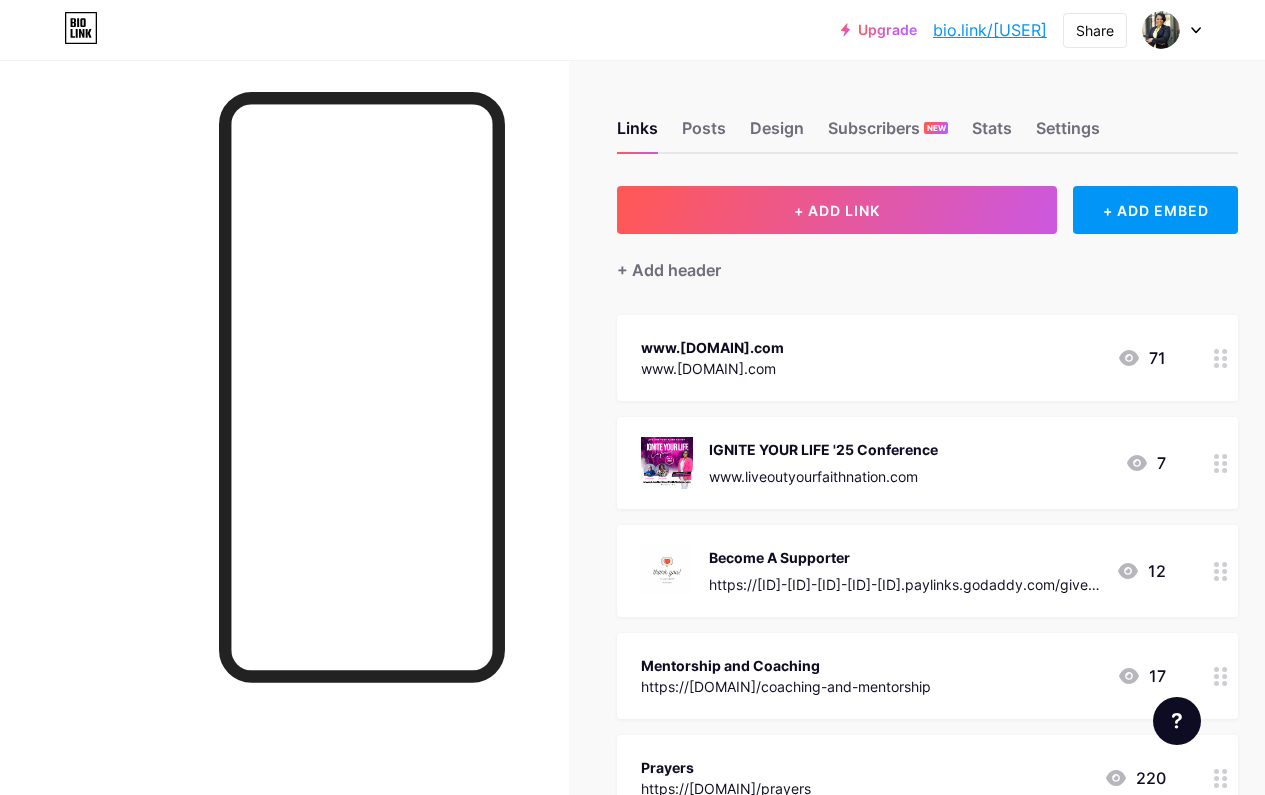 click 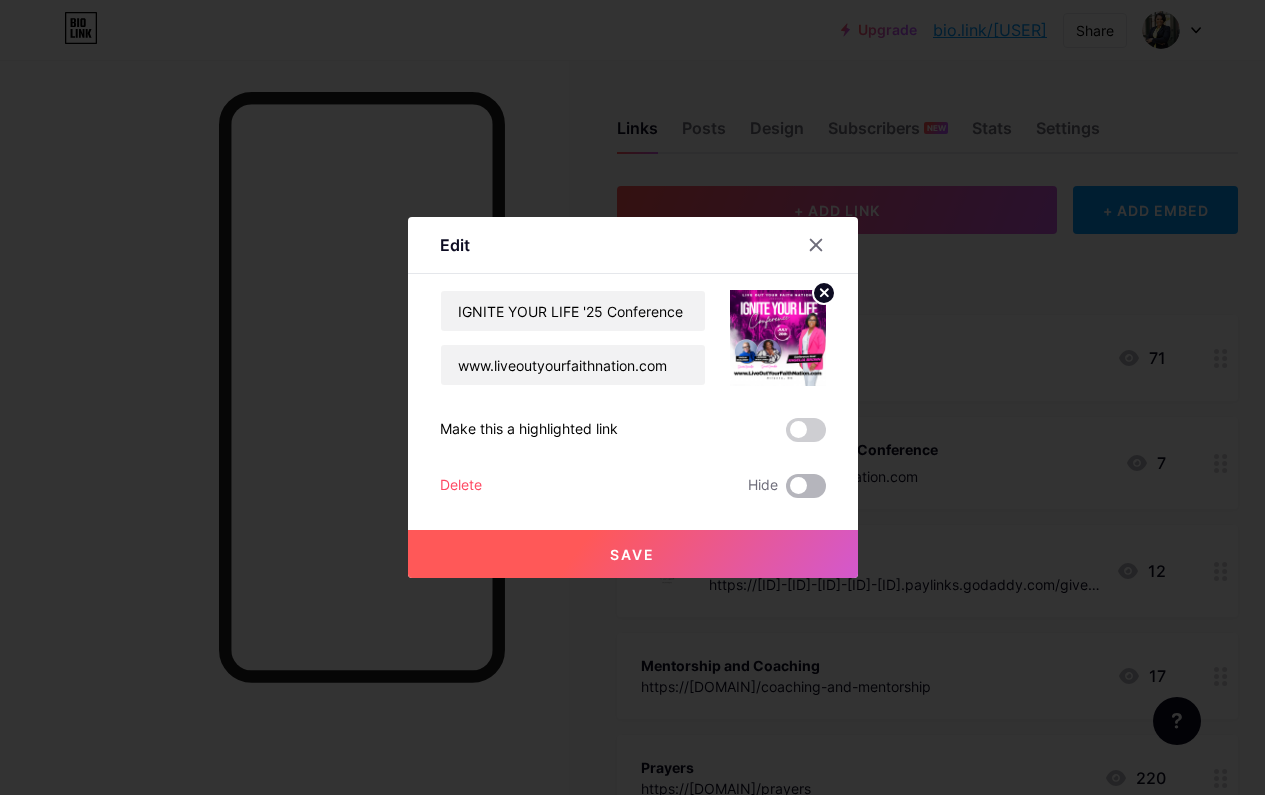 click at bounding box center (806, 486) 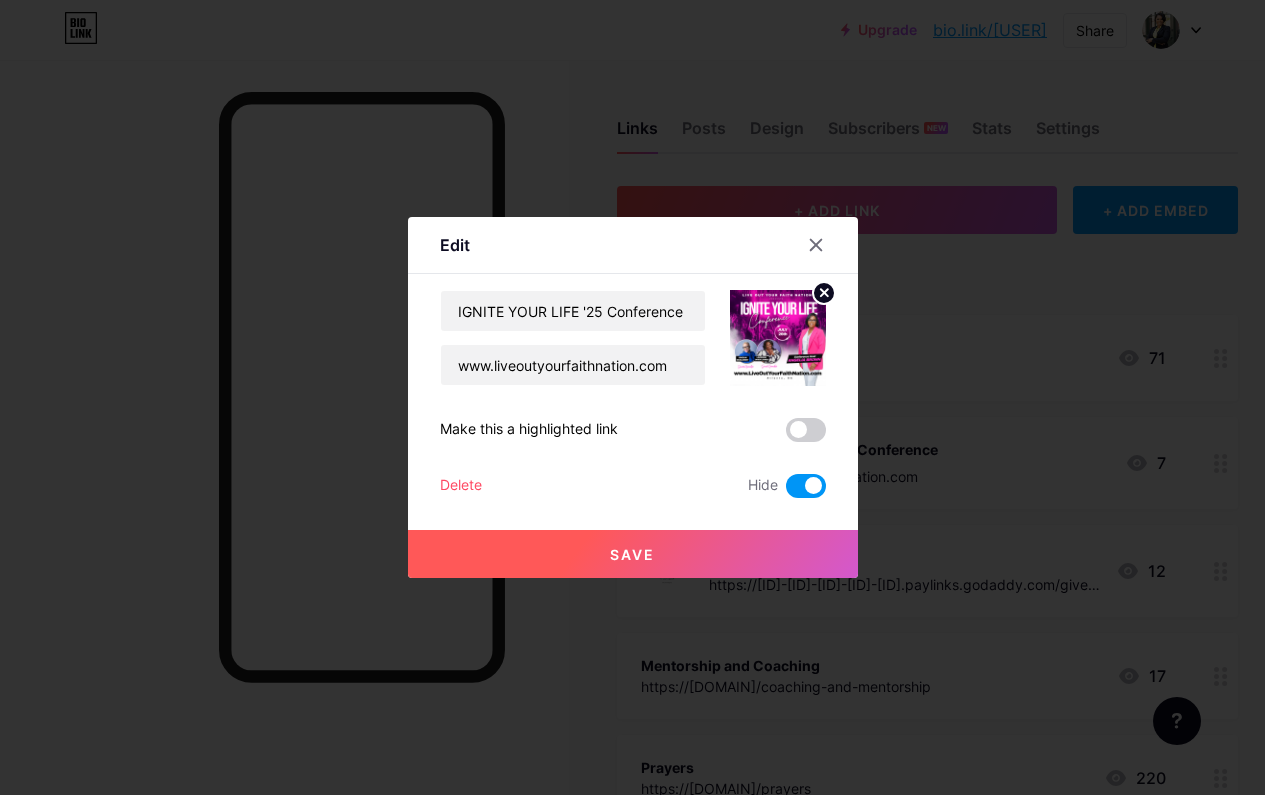 click on "Delete" at bounding box center (461, 486) 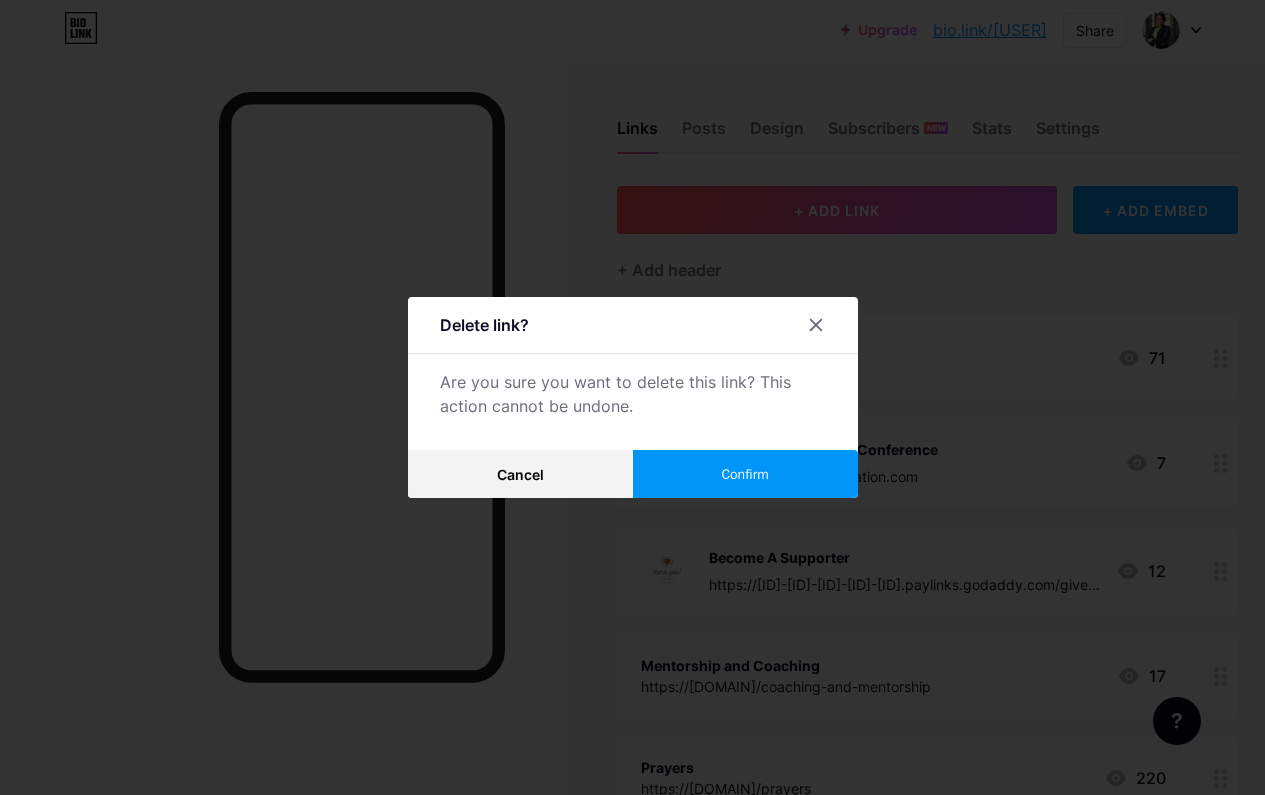 click on "Confirm" at bounding box center [745, 474] 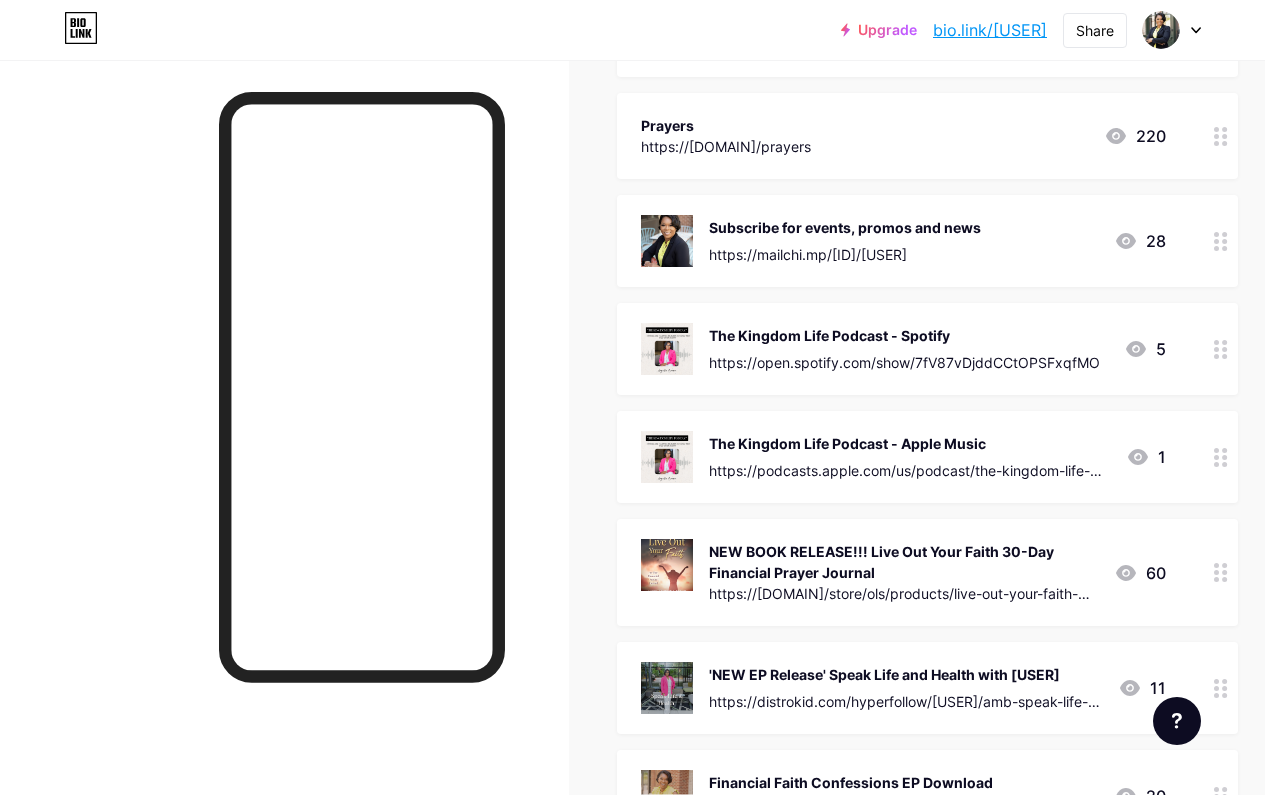 scroll, scrollTop: 568, scrollLeft: 0, axis: vertical 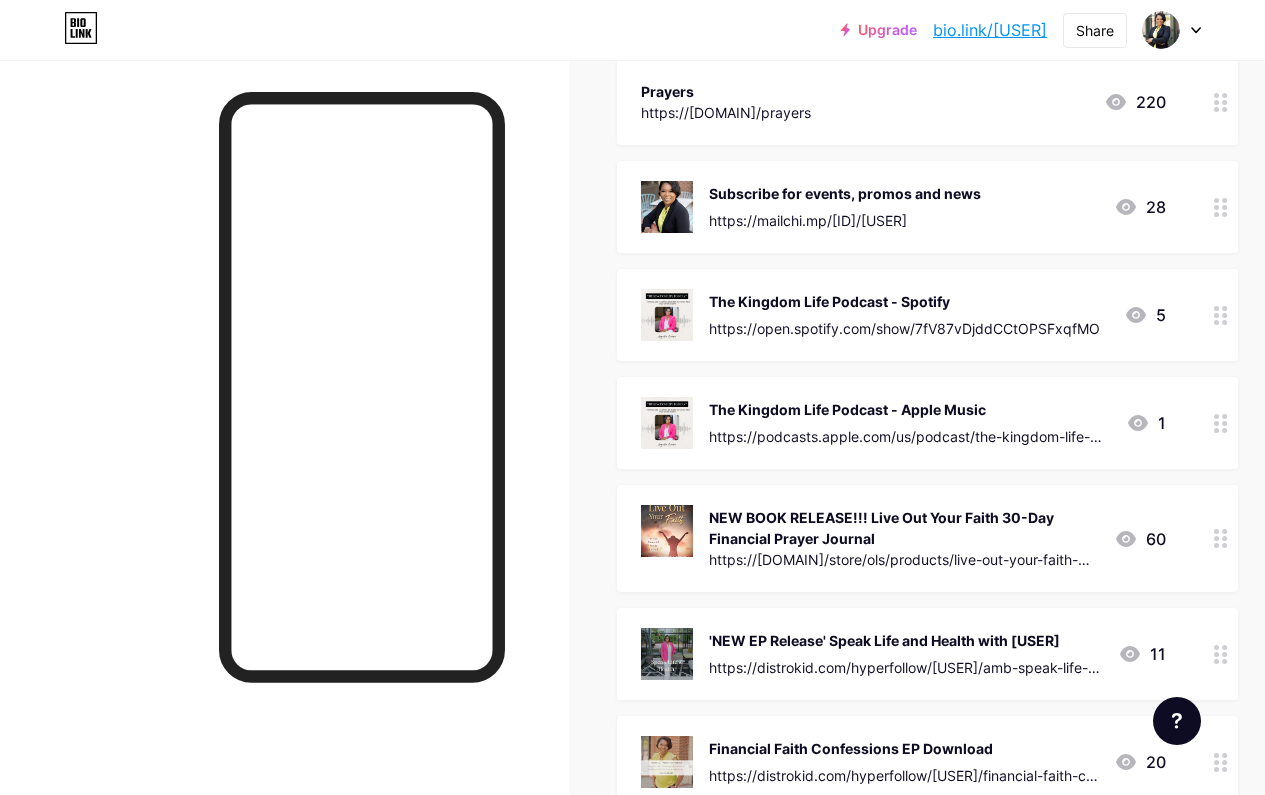 click 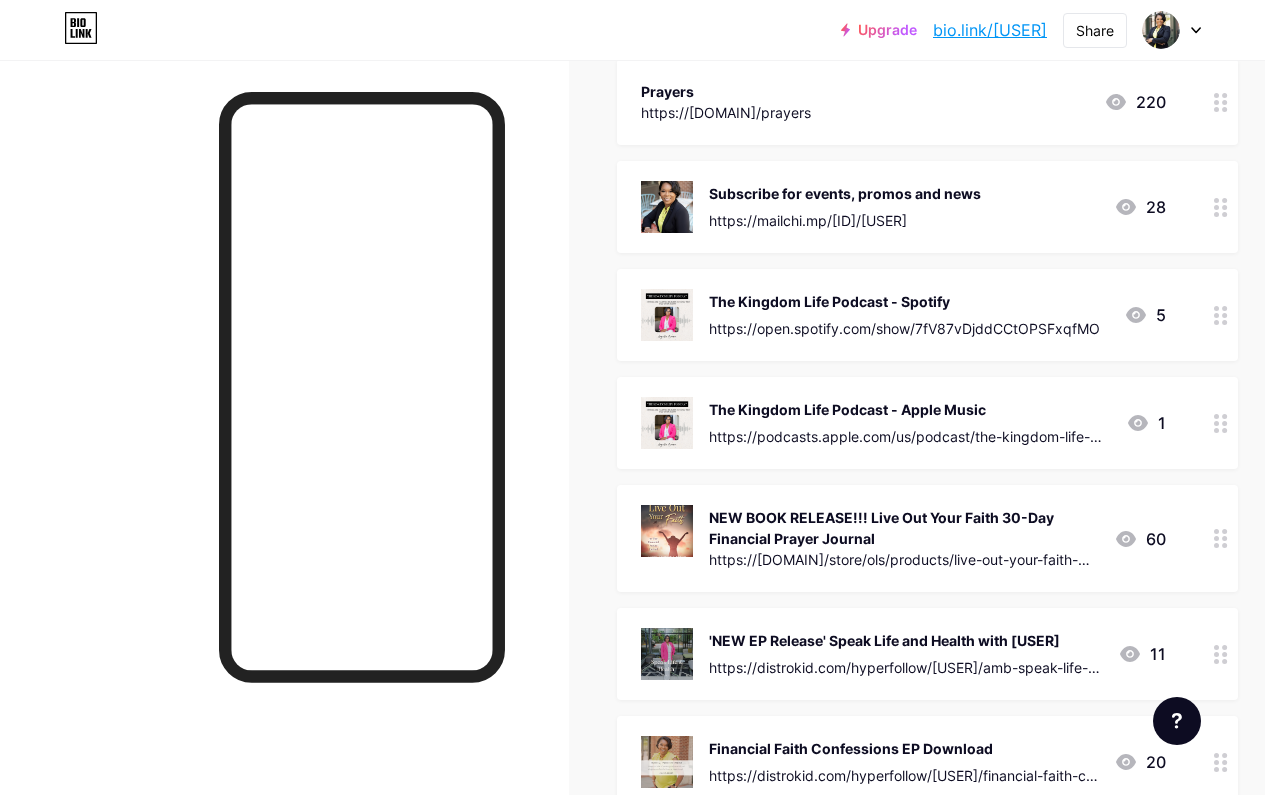 click 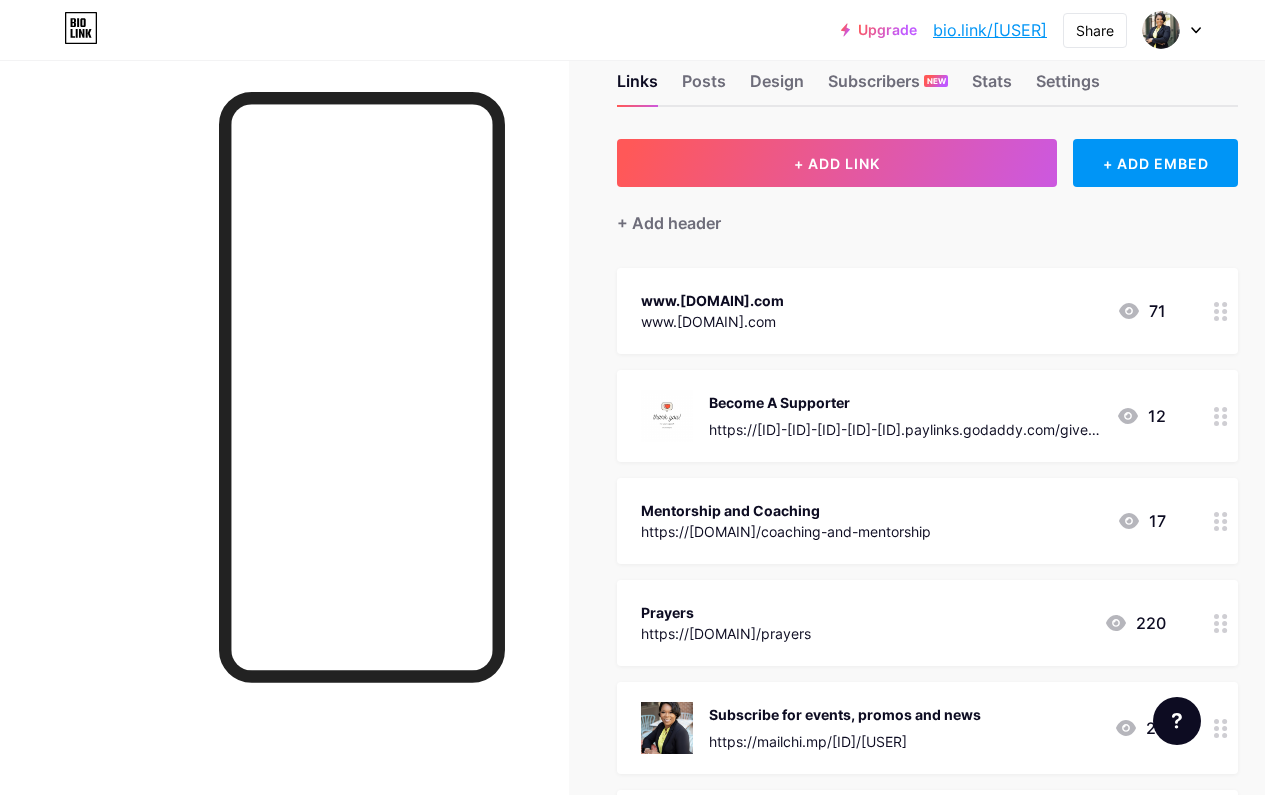 scroll, scrollTop: 37, scrollLeft: 0, axis: vertical 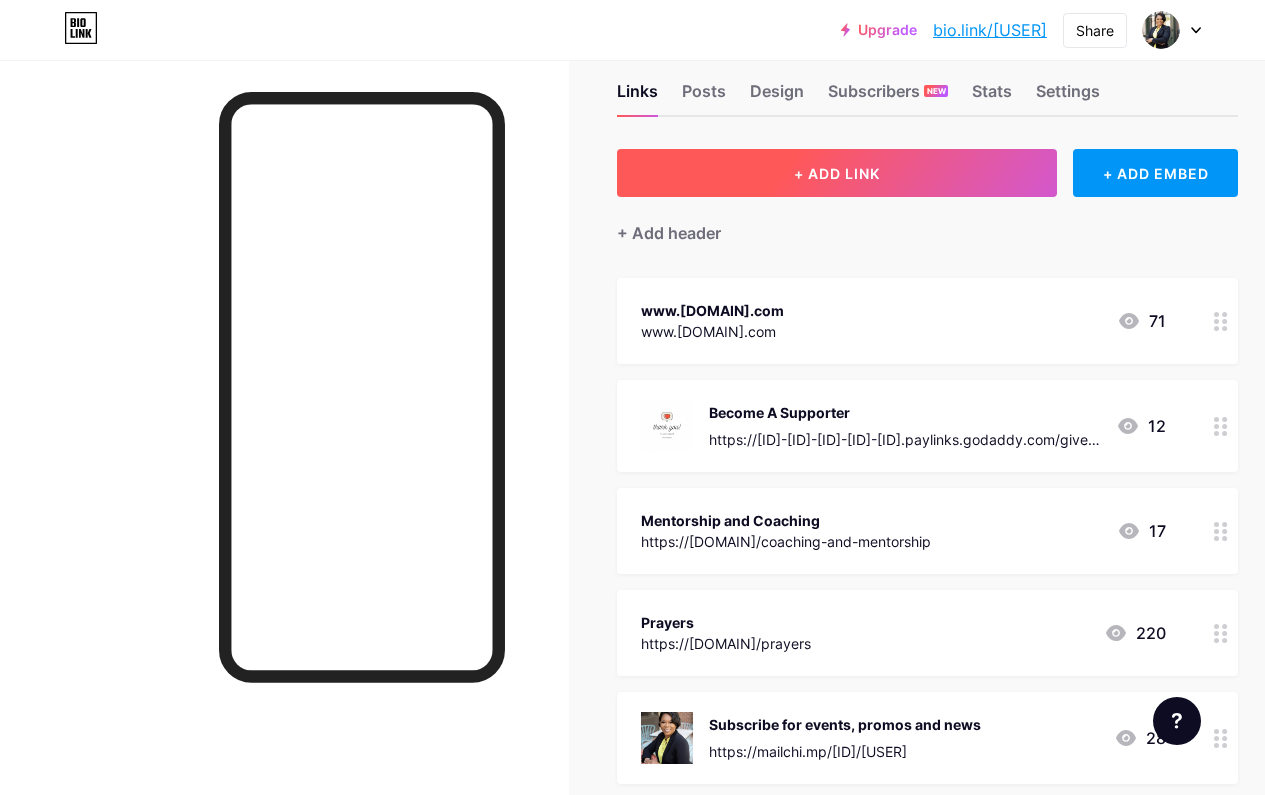 click on "+ ADD LINK" at bounding box center [837, 173] 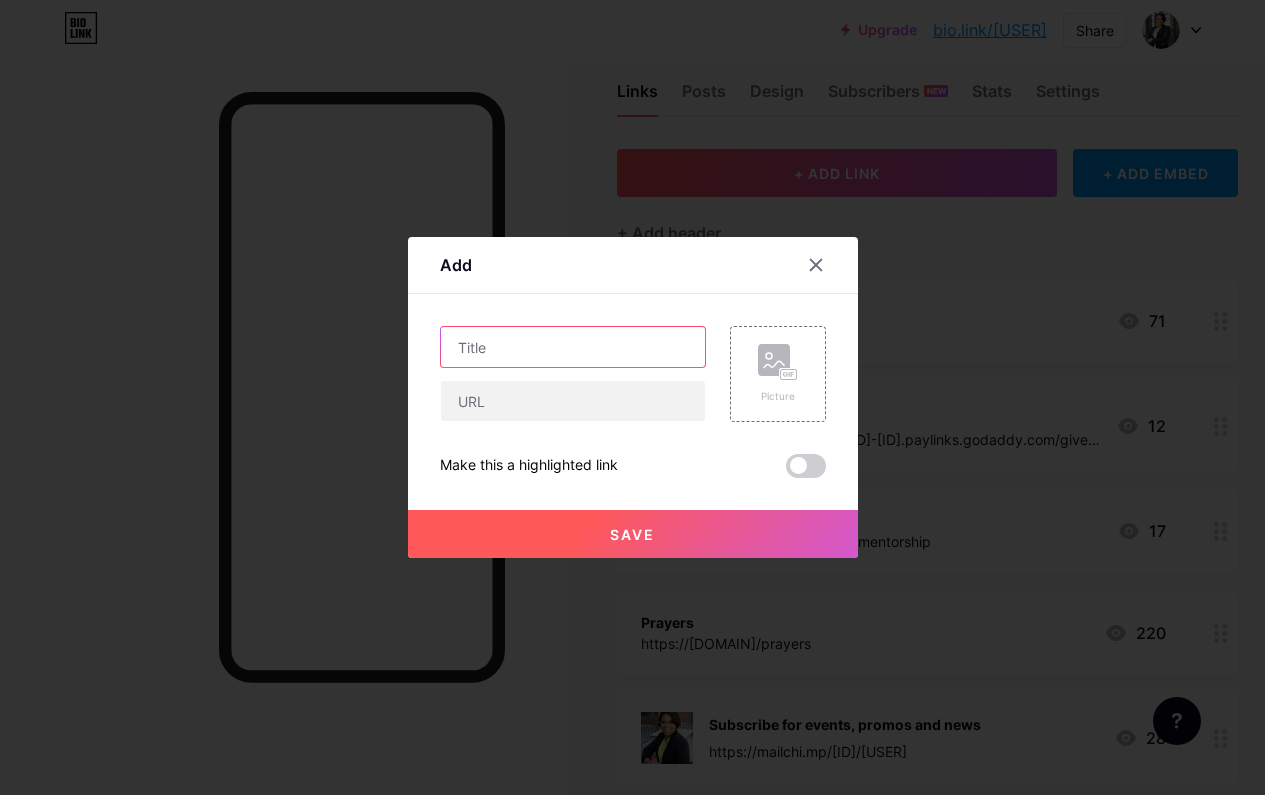 click at bounding box center [573, 347] 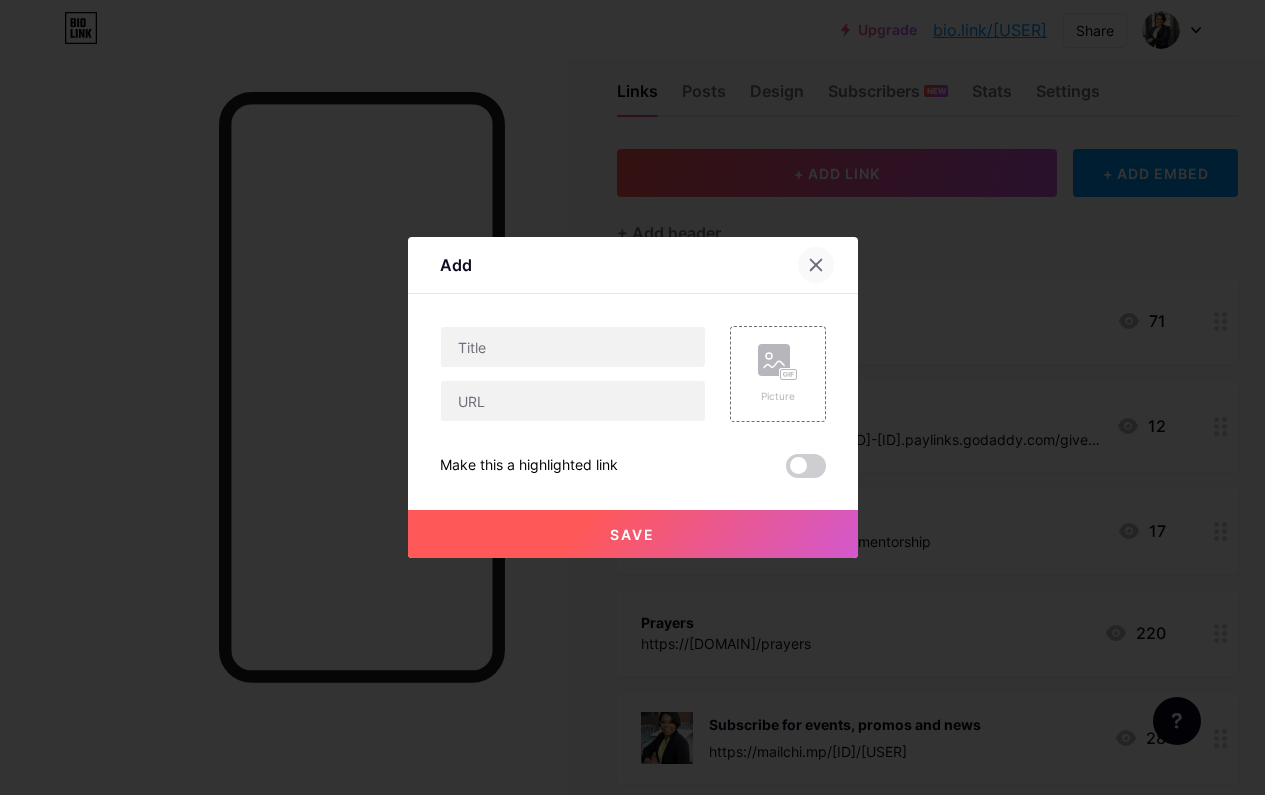 click 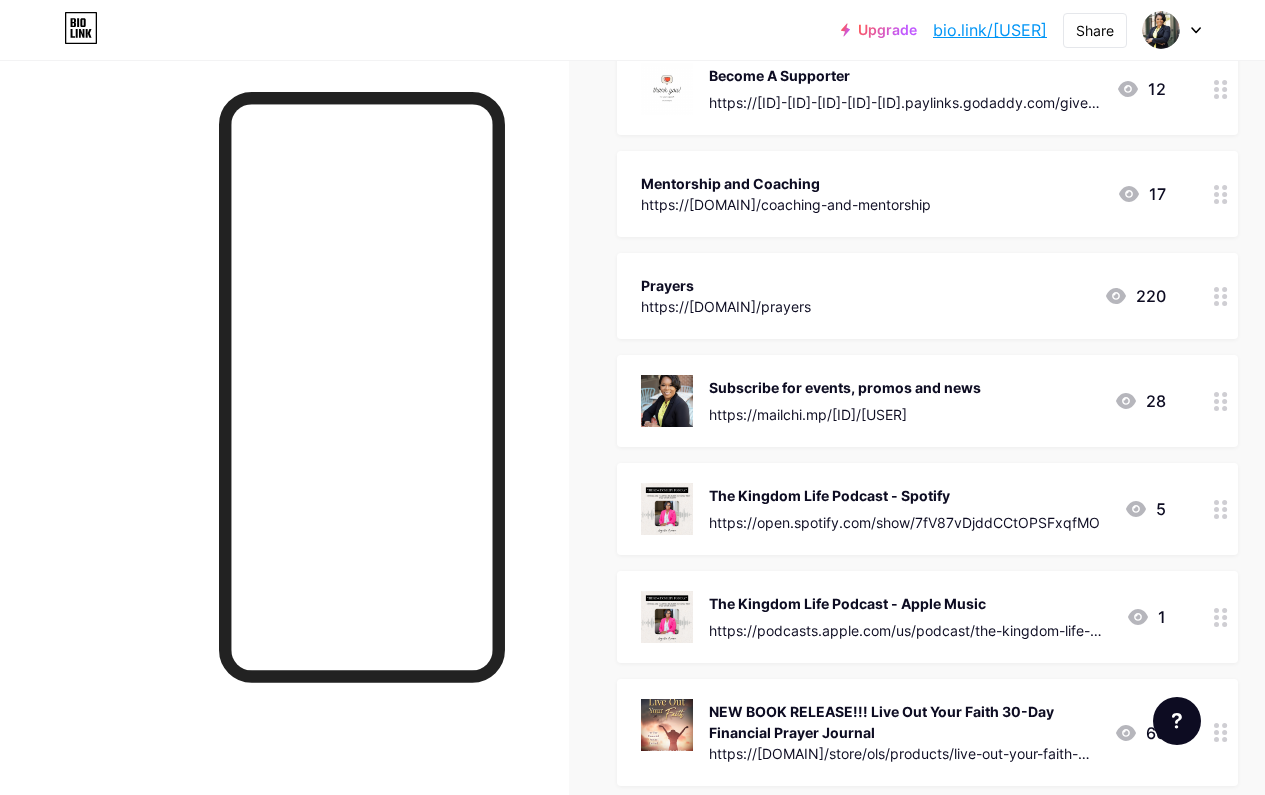 scroll, scrollTop: 474, scrollLeft: 0, axis: vertical 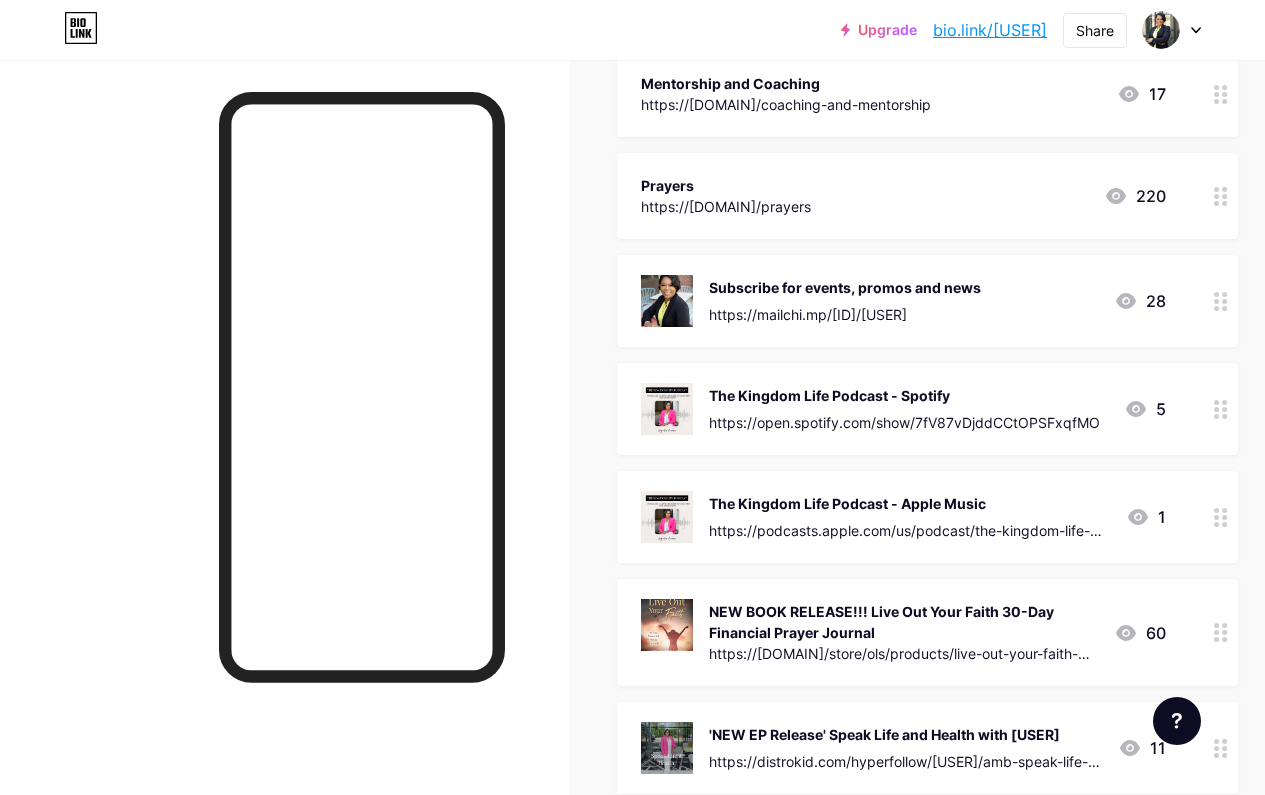 click on "NEW BOOK RELEASE!!! Live Out Your Faith 30-Day Financial Prayer Journal" at bounding box center (903, 622) 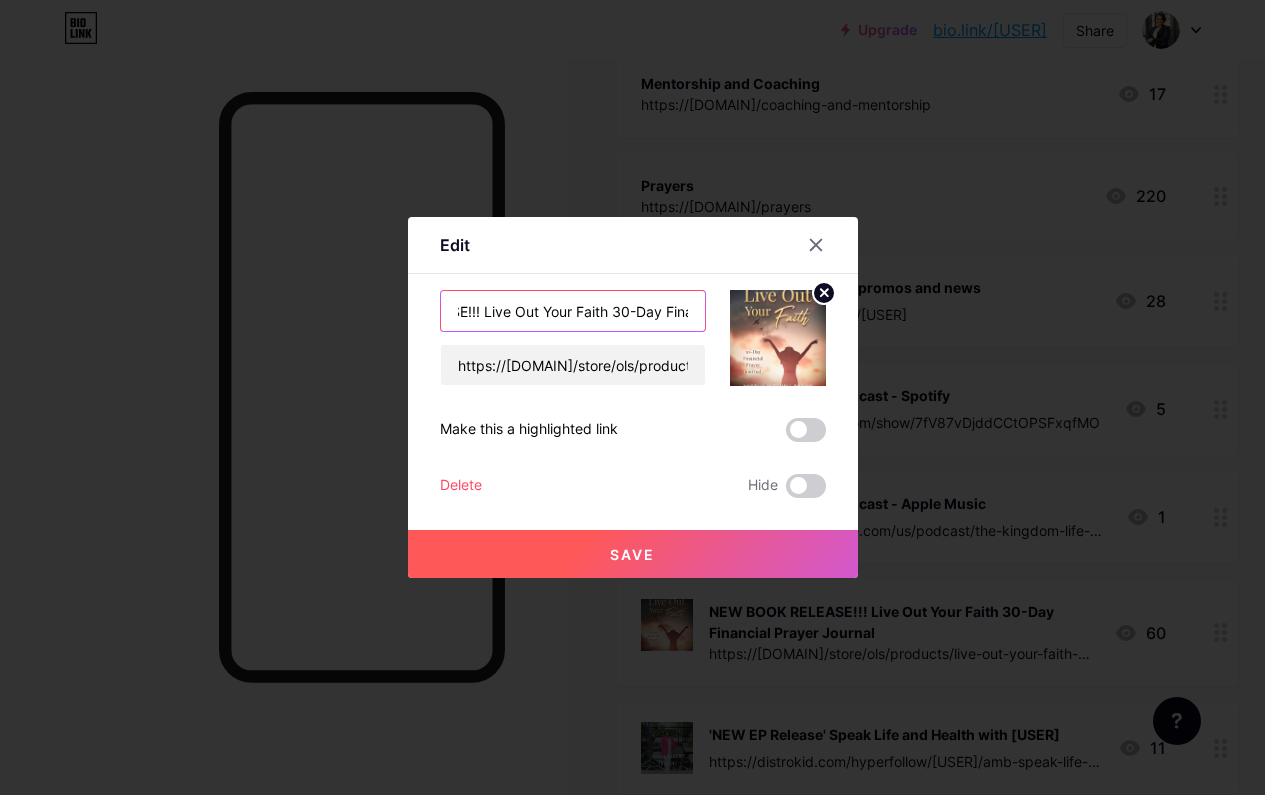 scroll, scrollTop: 0, scrollLeft: 266, axis: horizontal 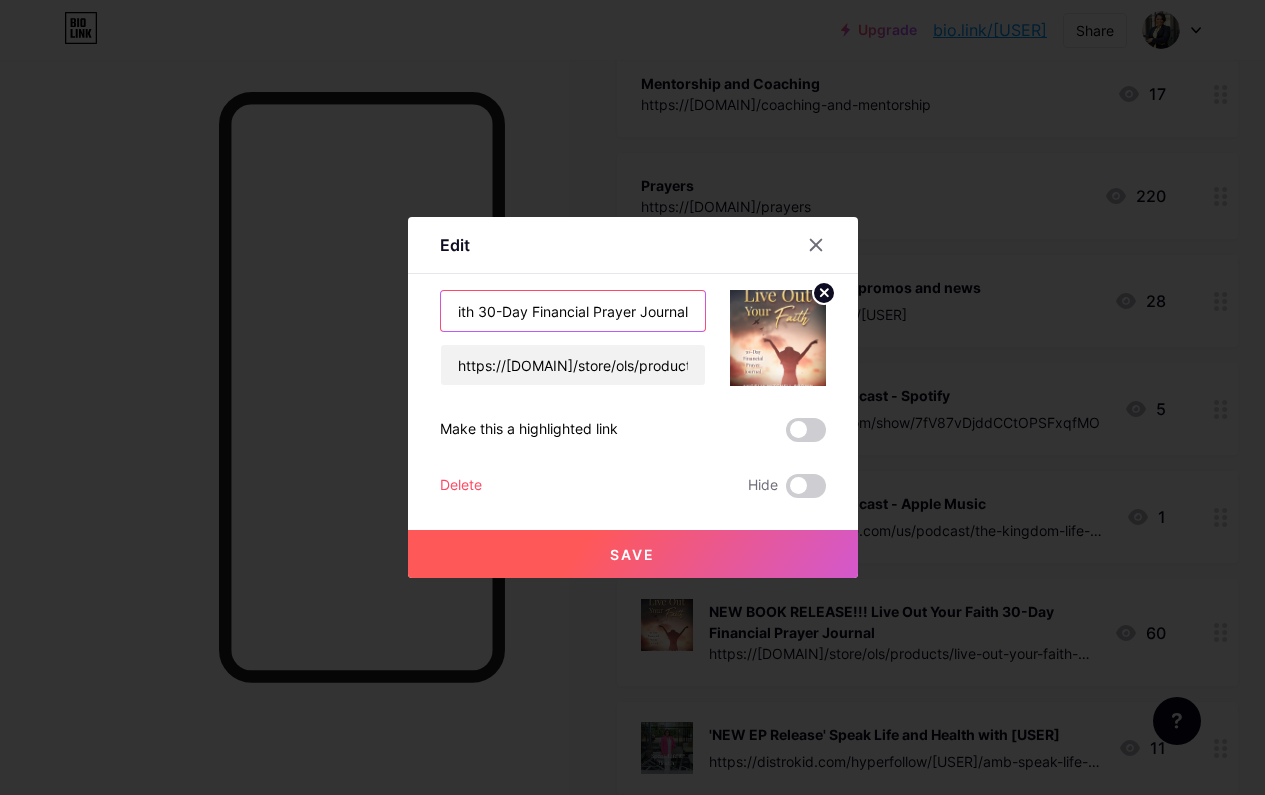 drag, startPoint x: 457, startPoint y: 309, endPoint x: 722, endPoint y: 324, distance: 265.4242 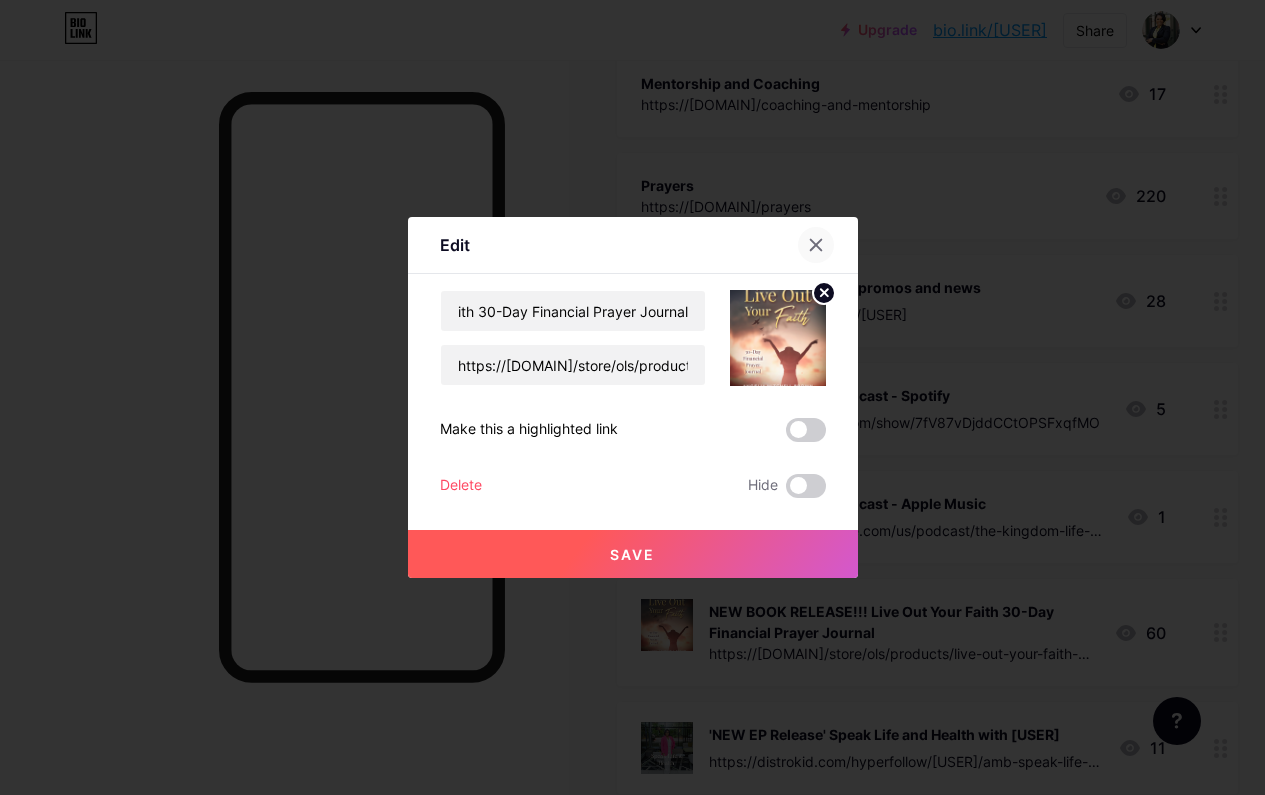 scroll, scrollTop: 0, scrollLeft: 0, axis: both 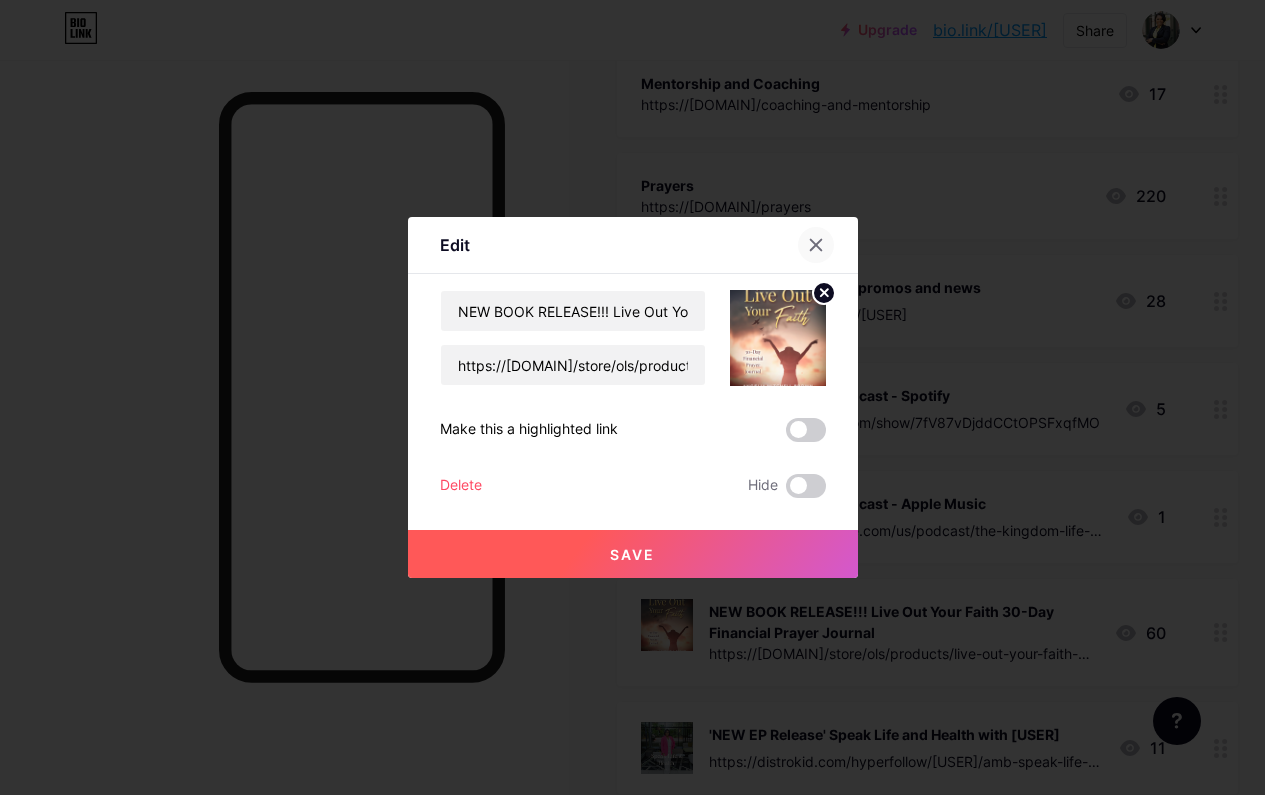 click 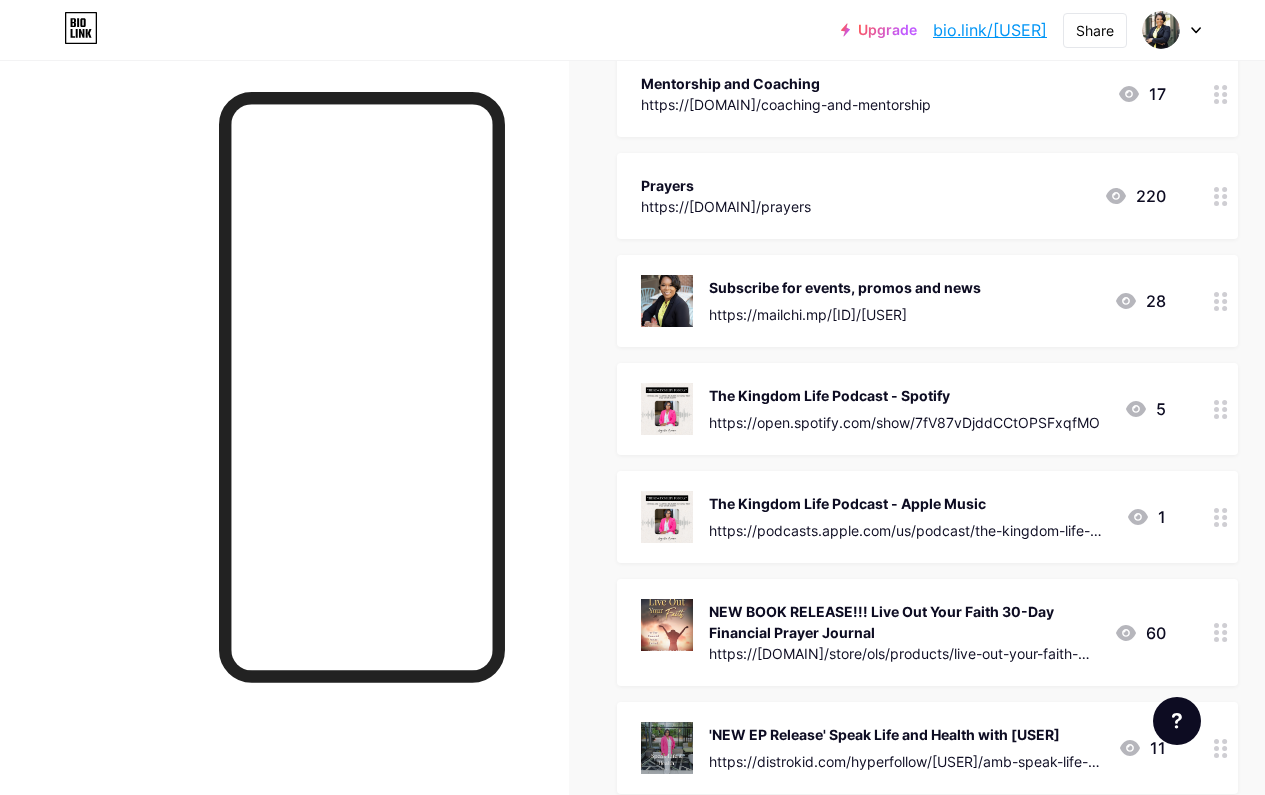 click at bounding box center (1221, 632) 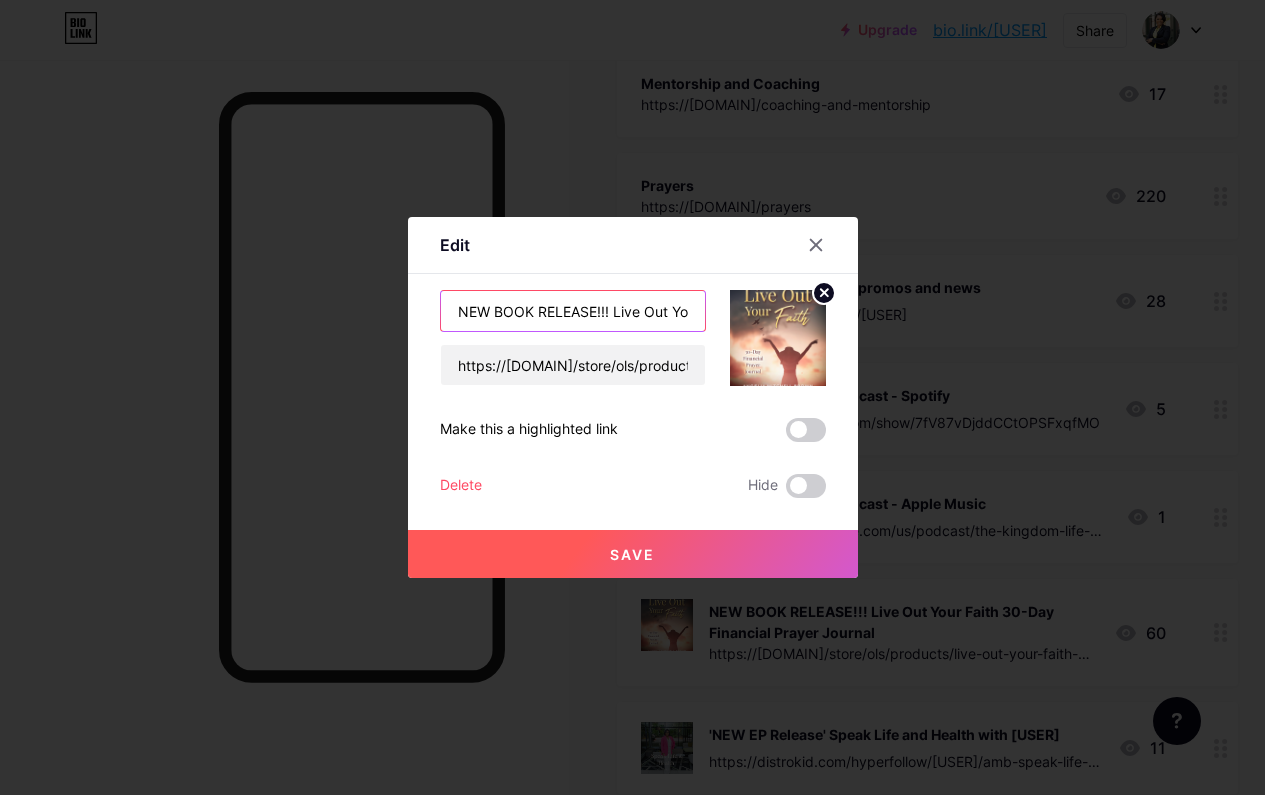 drag, startPoint x: 614, startPoint y: 310, endPoint x: 390, endPoint y: 285, distance: 225.39078 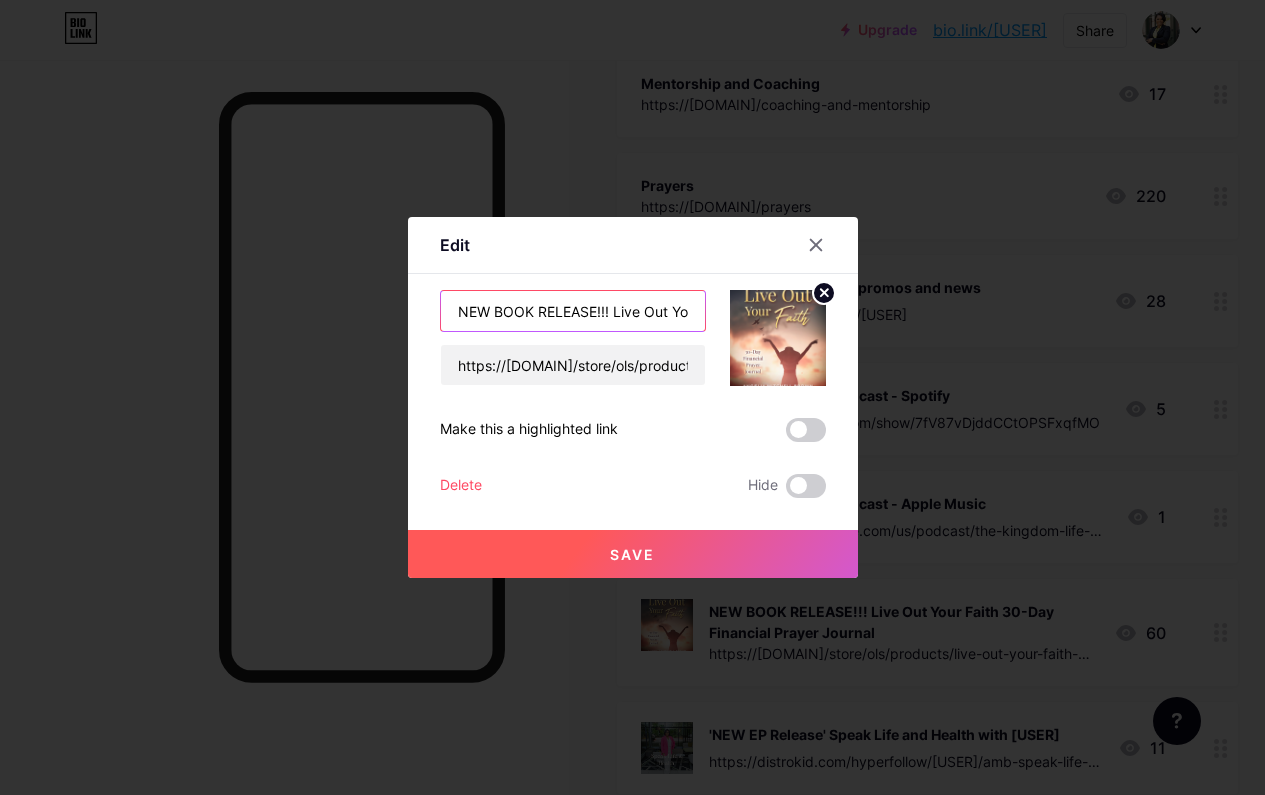 click on "Edit           Content
YouTube
Play YouTube video without leaving your page.
ADD
Vimeo
Play Vimeo video without leaving your page.
ADD
Tiktok
Grow your TikTok following
ADD
Tweet
Embed a tweet.
ADD
Reddit
Showcase your Reddit profile
ADD
Spotify
Embed Spotify to play the preview of a track.
ADD
Twitch
Play Twitch video without leaving your page.
ADD
SoundCloud" at bounding box center [632, 397] 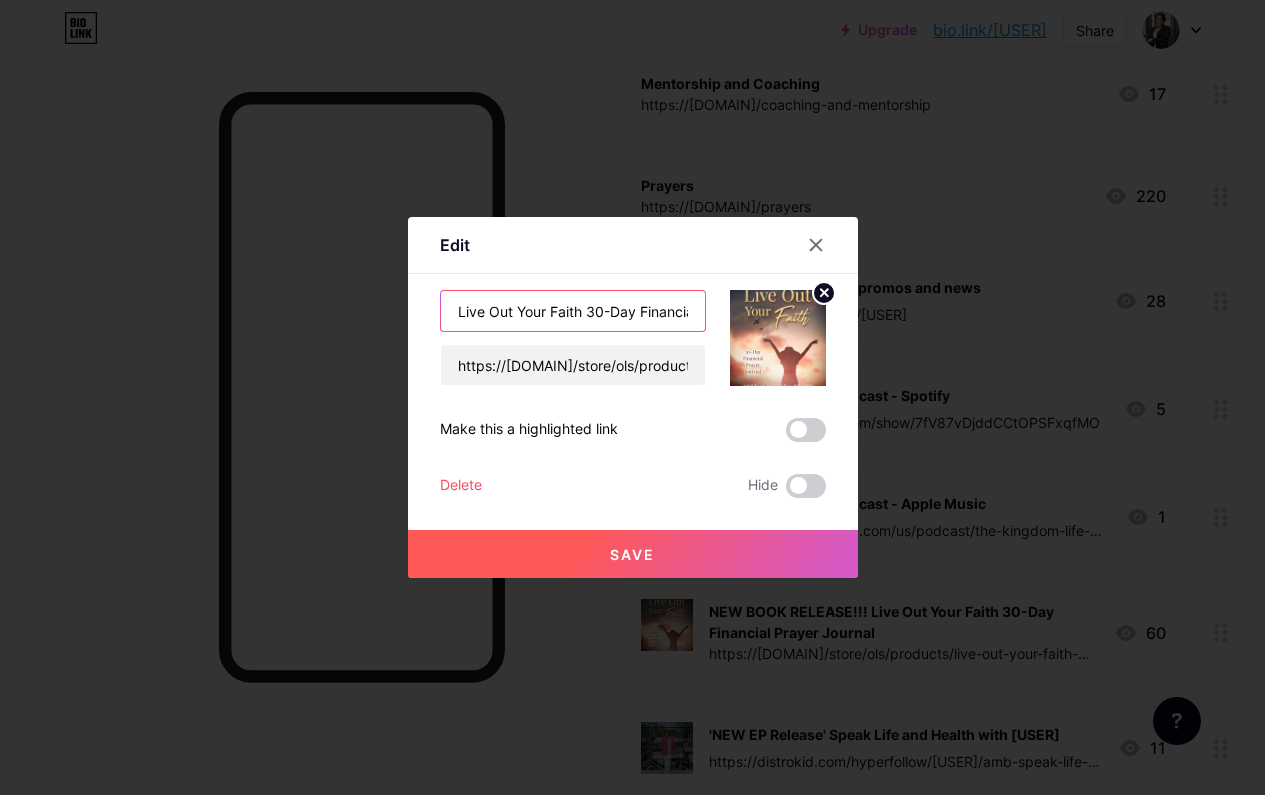 type on "Live Out Your Faith 30-Day Financial Prayer Journal" 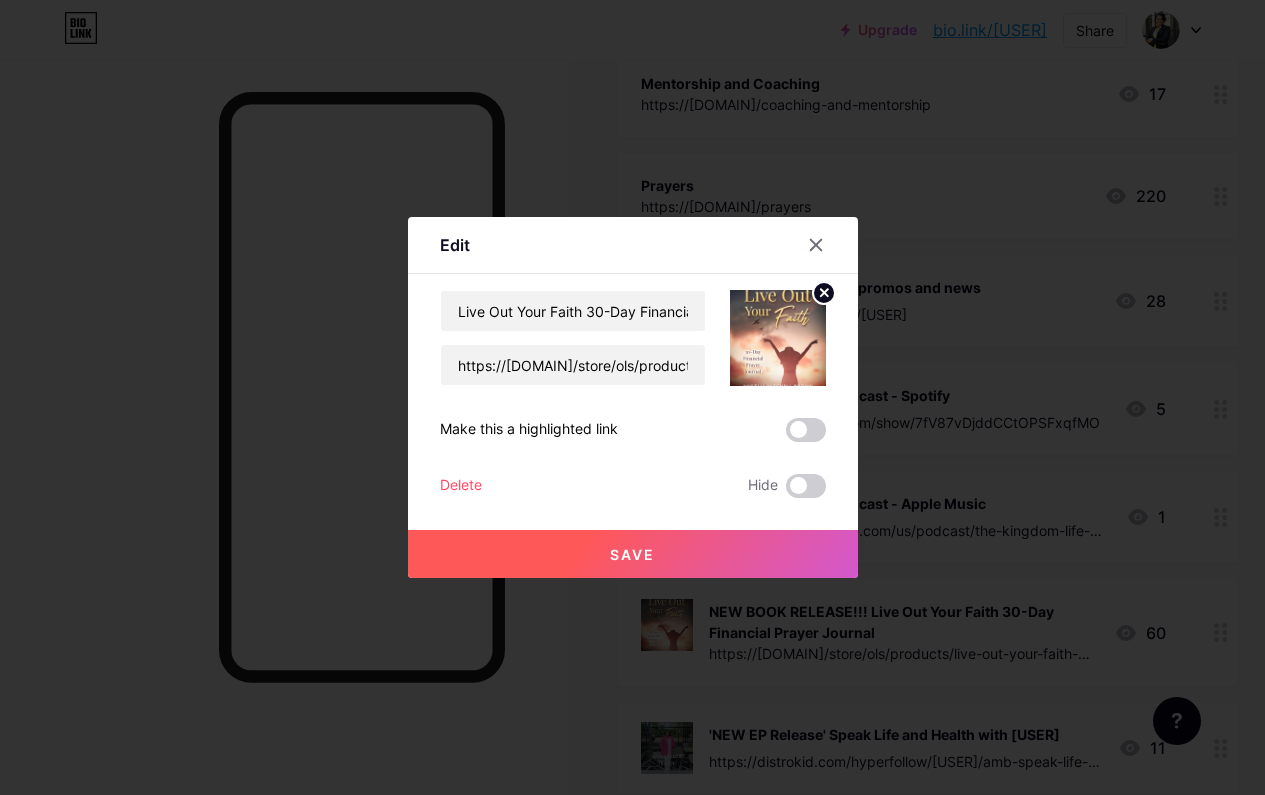 click on "Save" at bounding box center (632, 554) 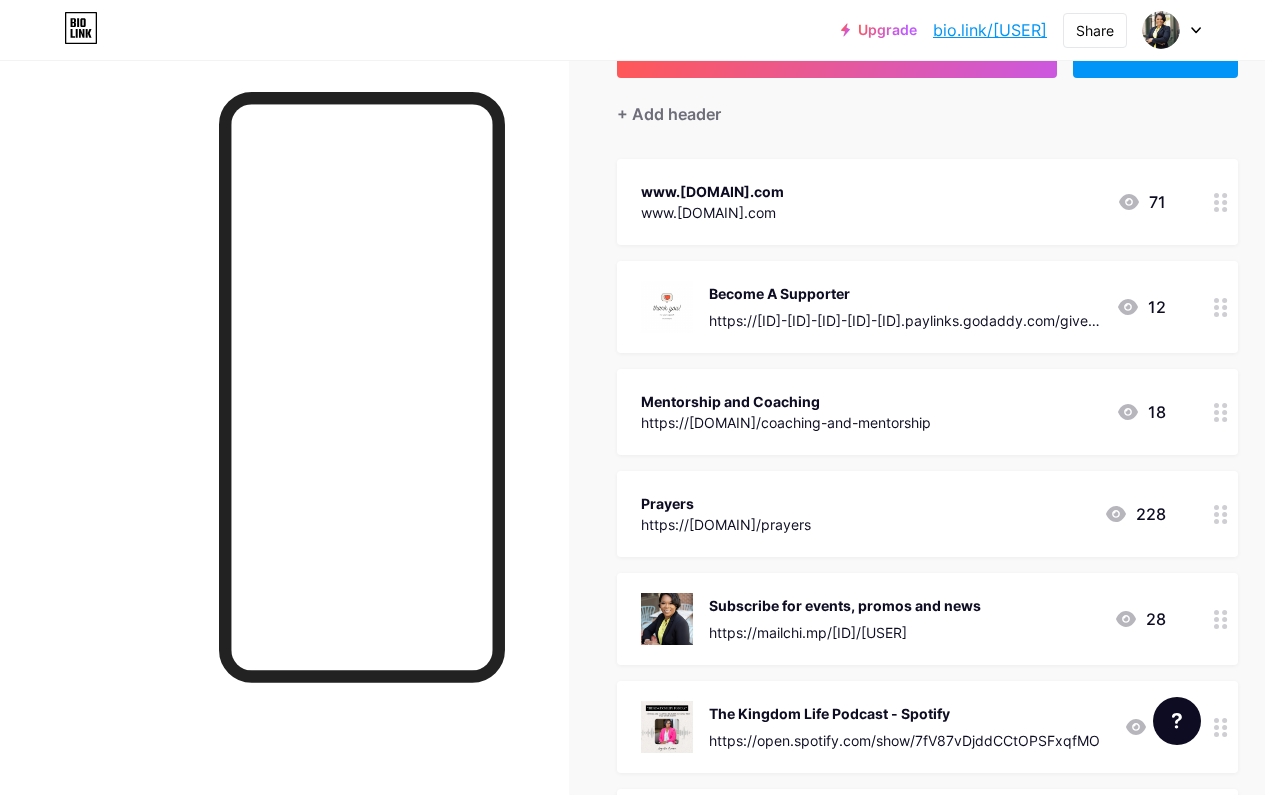 scroll, scrollTop: 145, scrollLeft: 0, axis: vertical 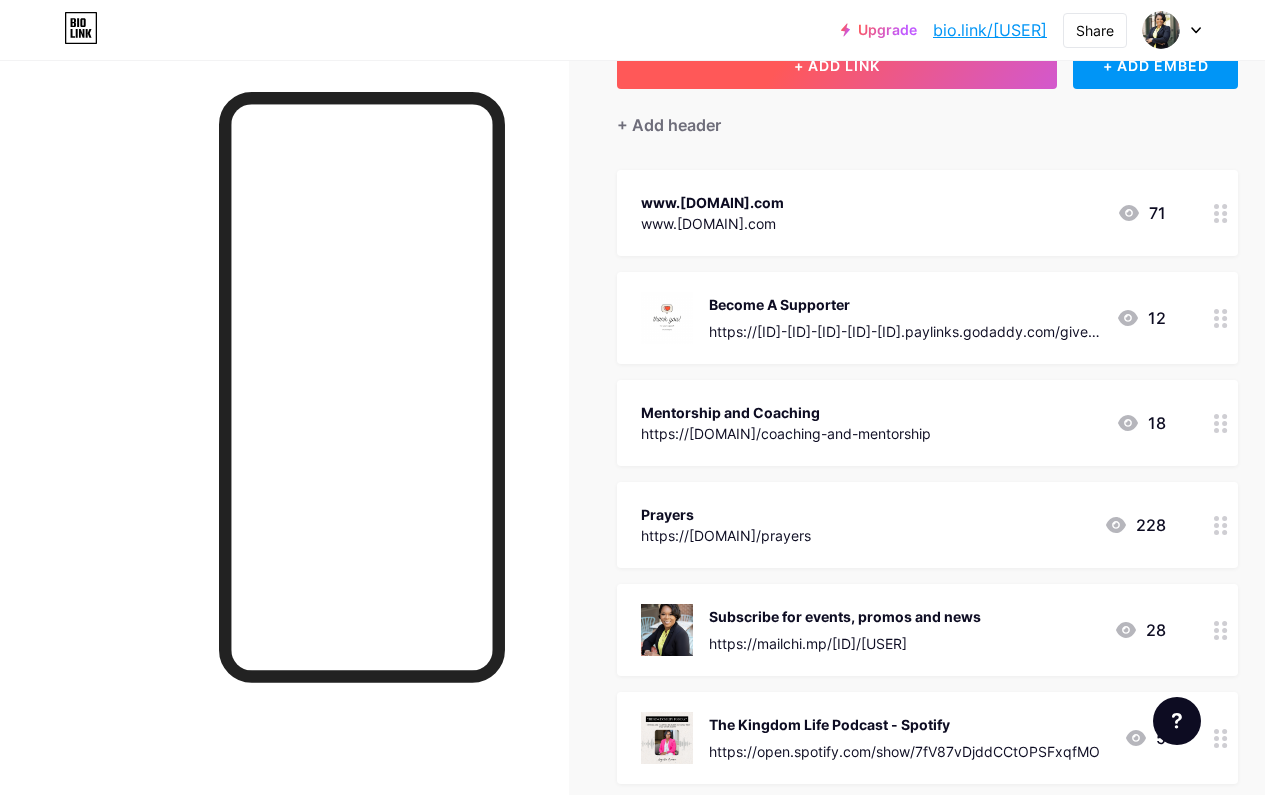 click on "+ ADD LINK" at bounding box center (837, 65) 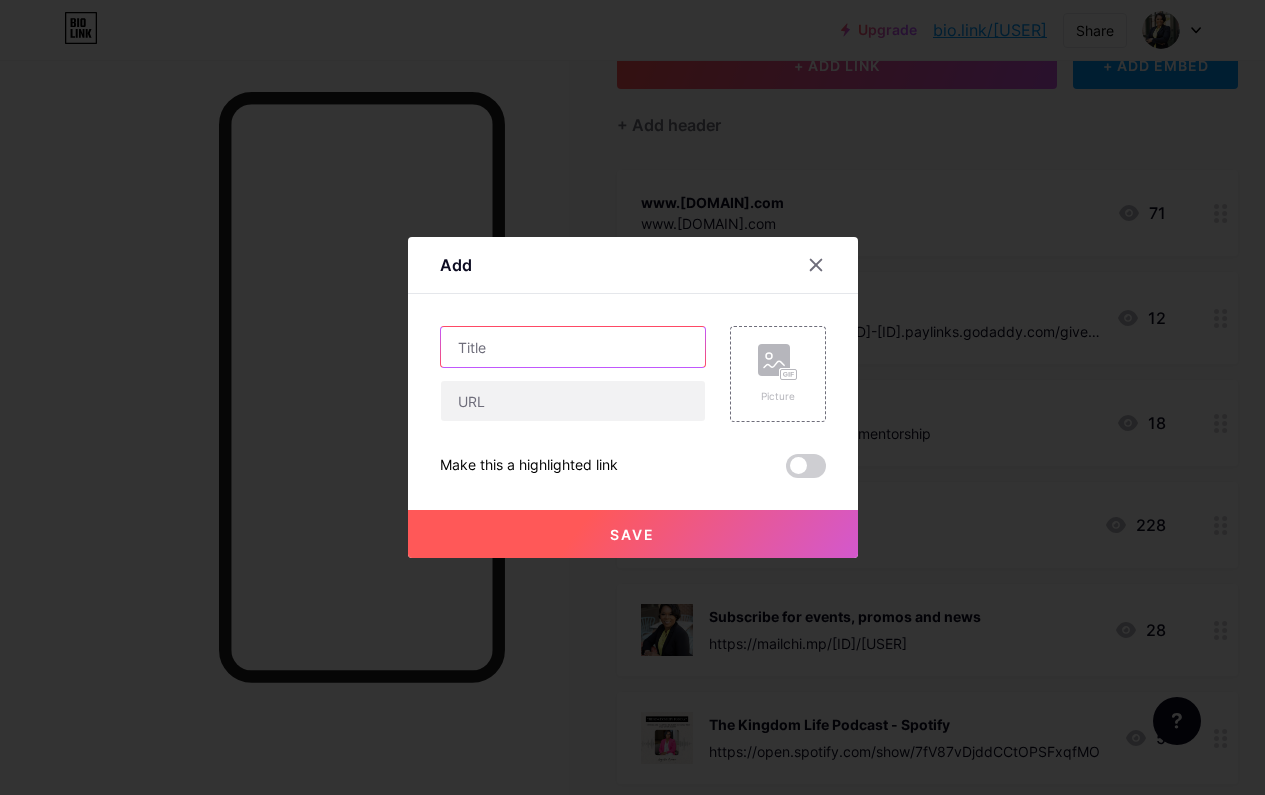 click at bounding box center (573, 347) 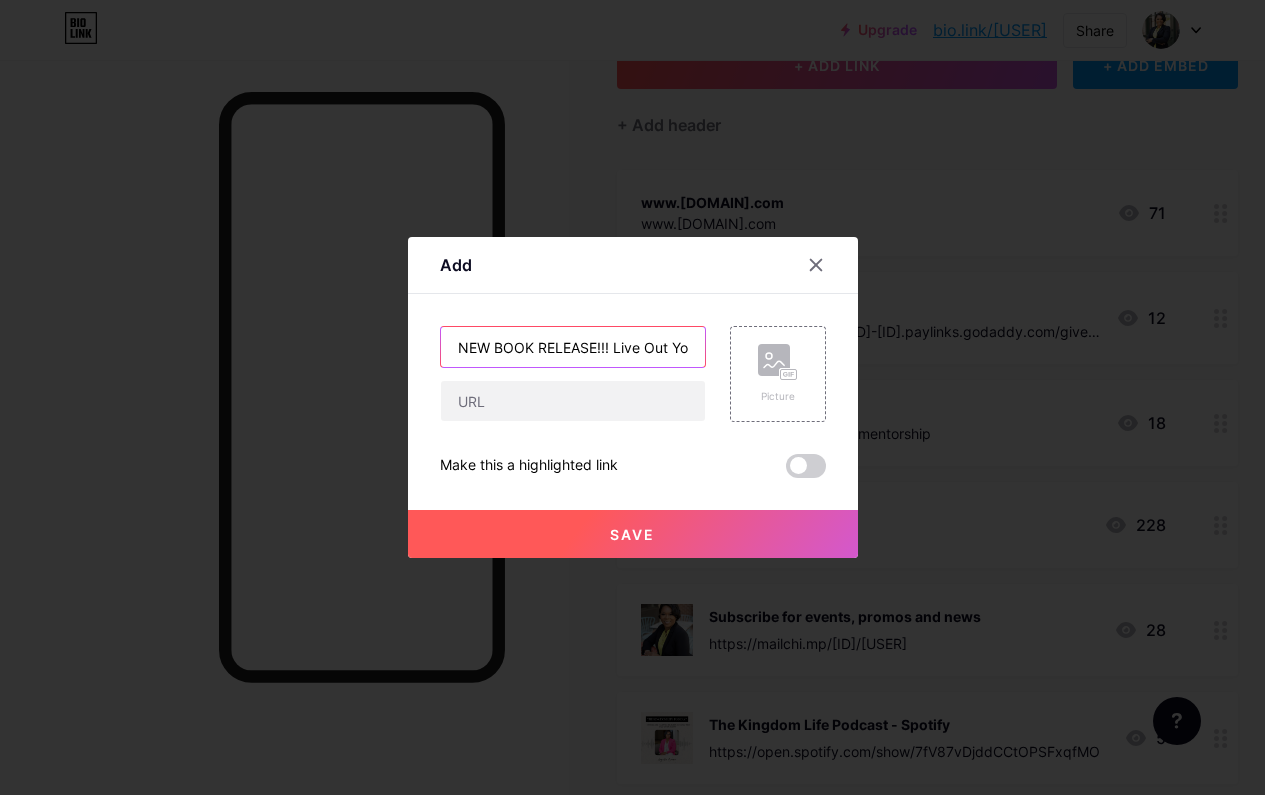 scroll, scrollTop: 0, scrollLeft: 265, axis: horizontal 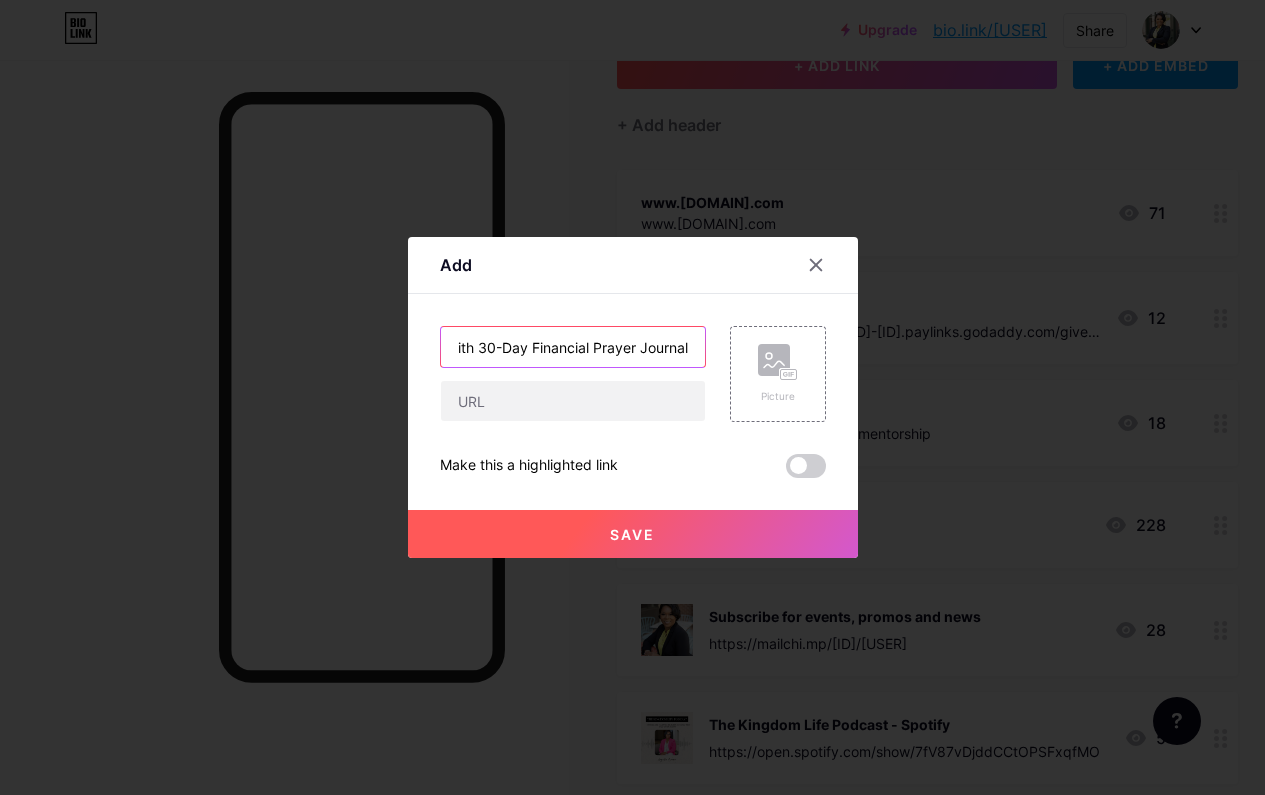 click on "NEW BOOK RELEASE!!! Live Out Your Faith 30-Day Financial Prayer Journal" at bounding box center (573, 347) 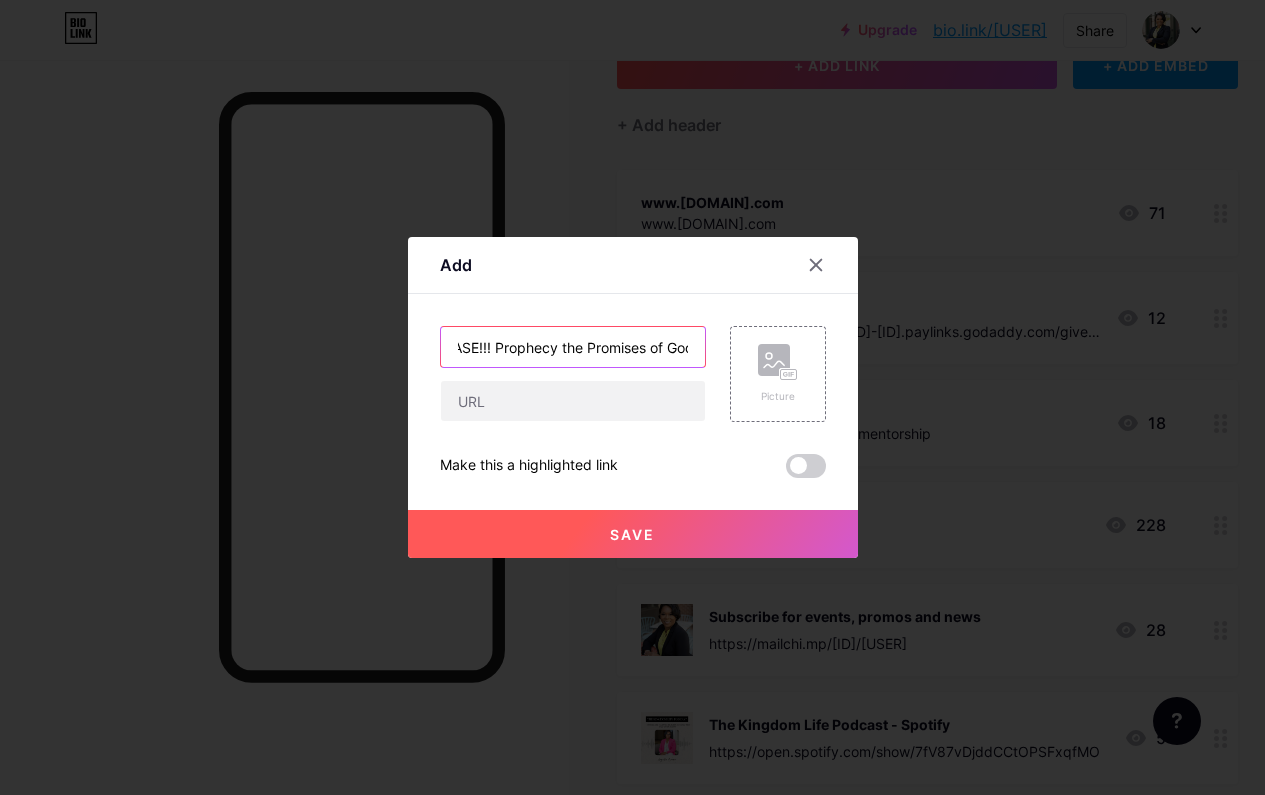 scroll, scrollTop: 0, scrollLeft: 127, axis: horizontal 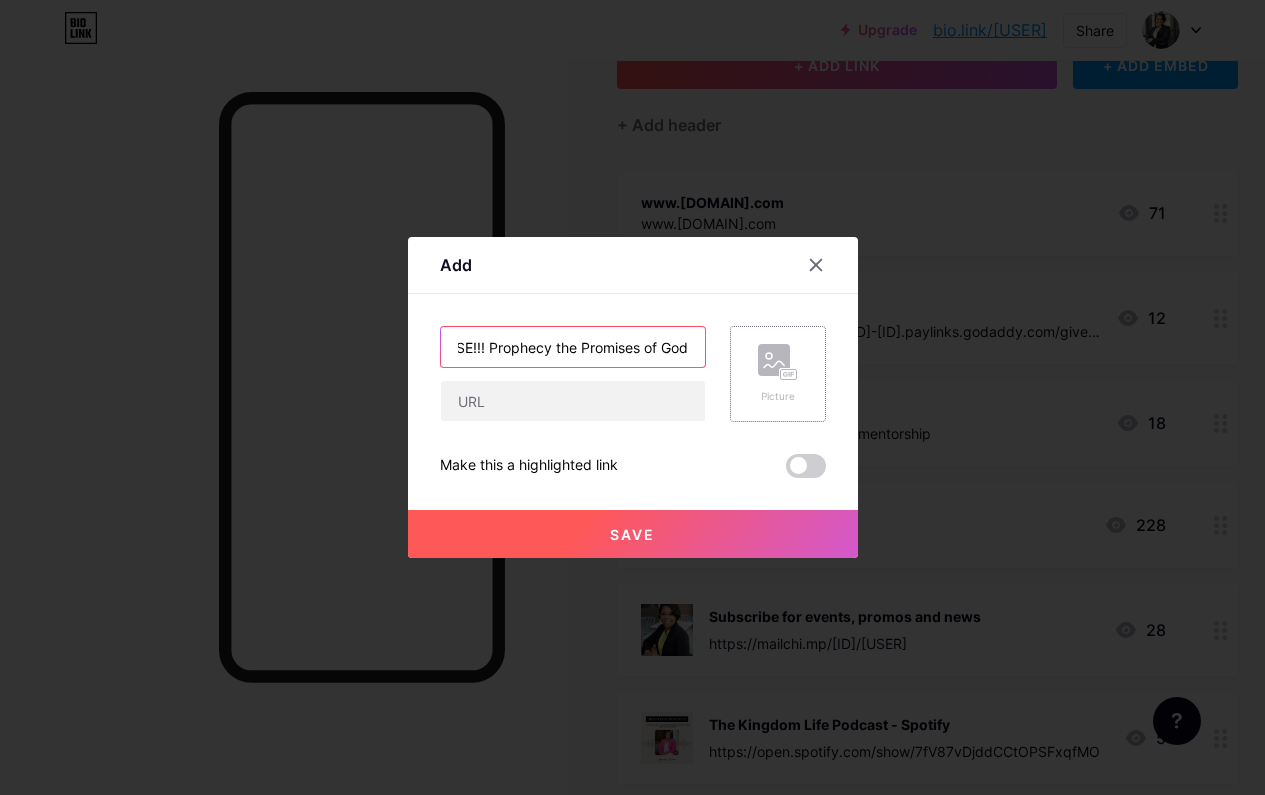 type on "NEW BOOK RELEASE!!! Prophecy the Promises of God" 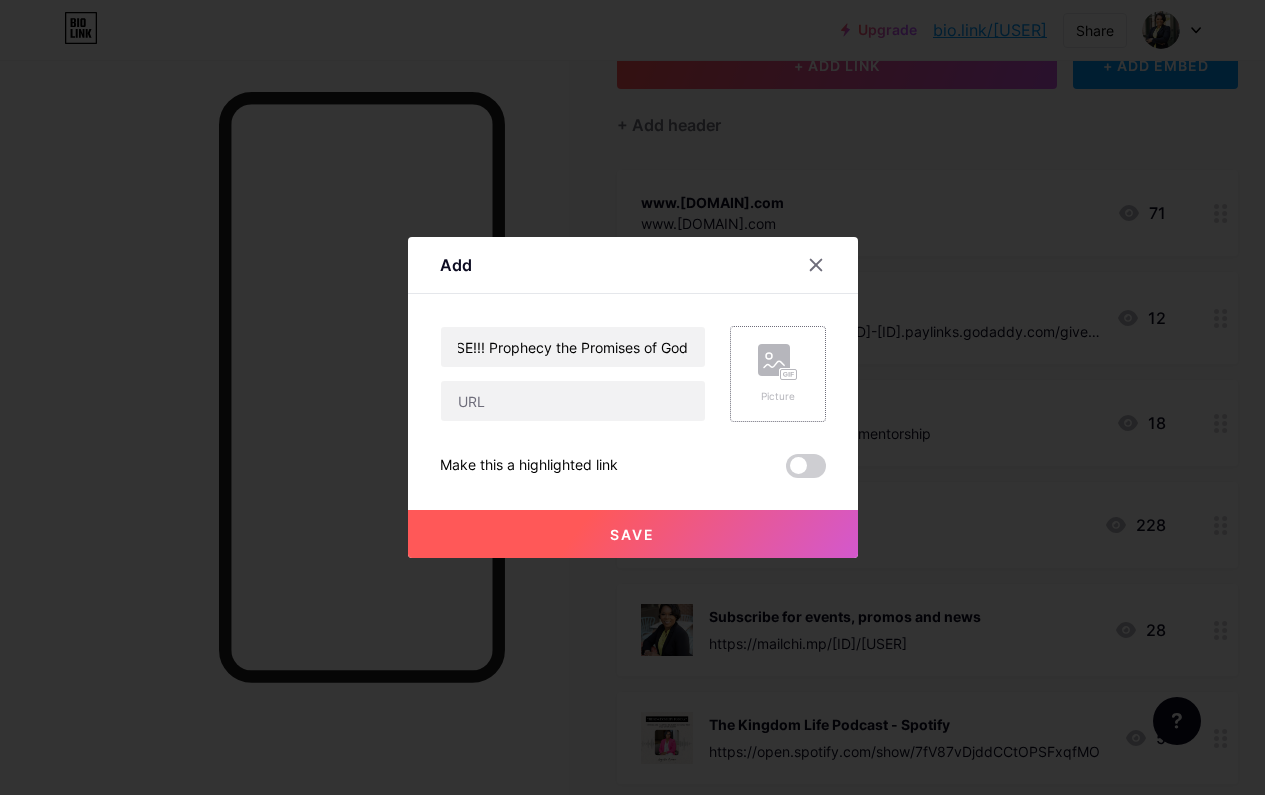 scroll, scrollTop: 0, scrollLeft: 0, axis: both 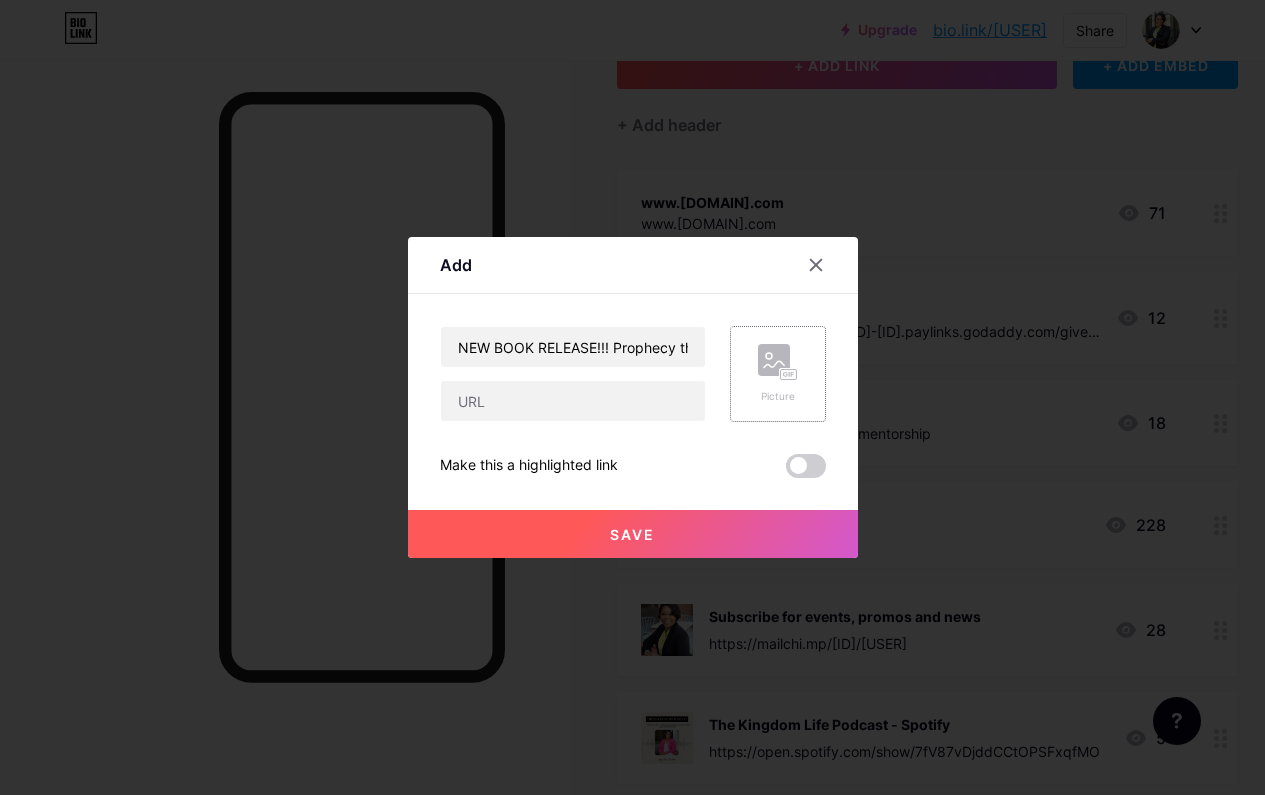 click on "Picture" at bounding box center [778, 396] 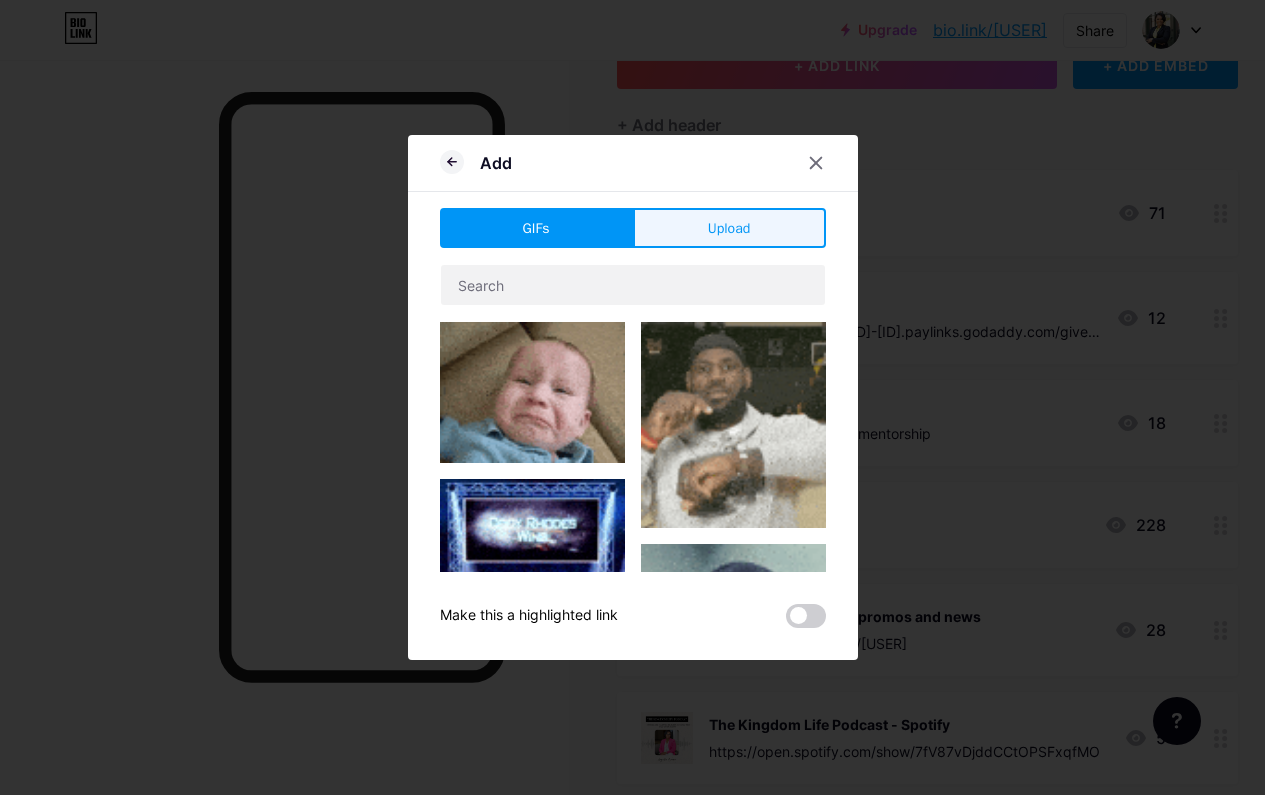 click on "Upload" at bounding box center [729, 228] 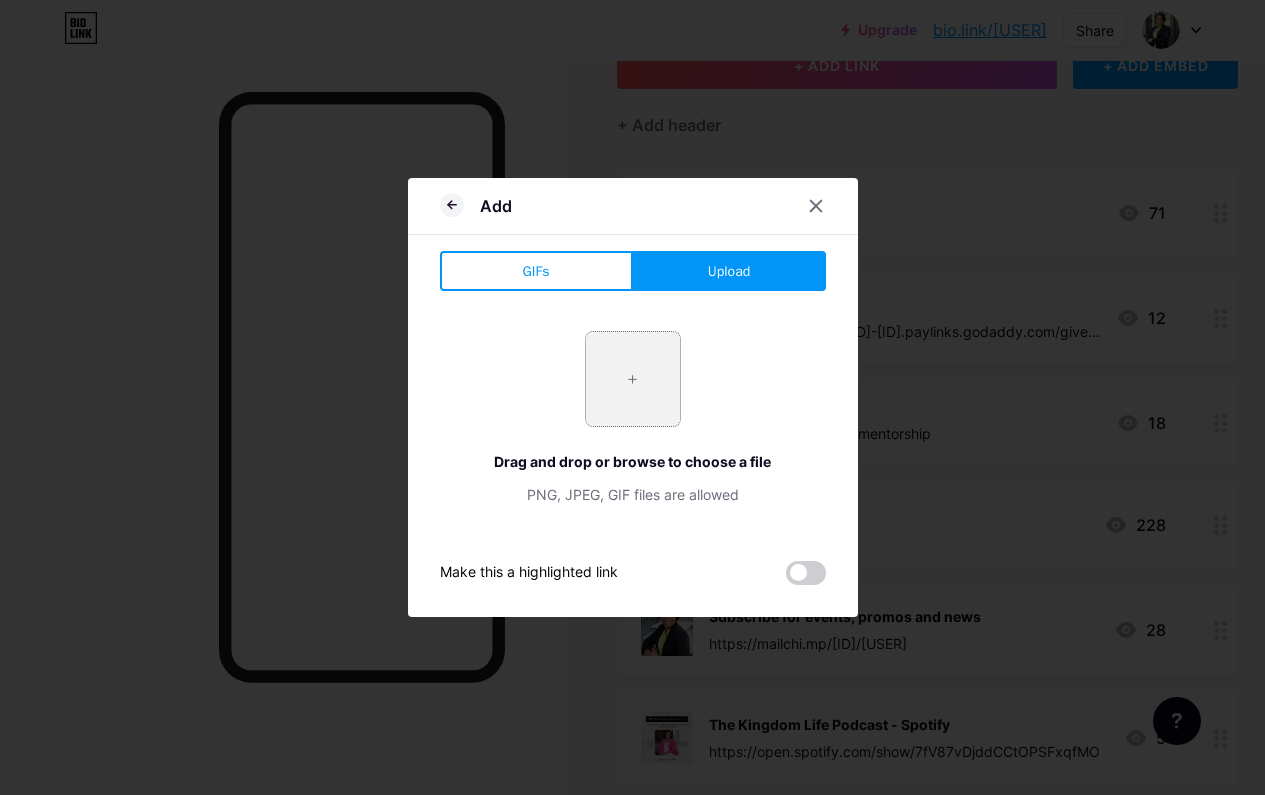 click at bounding box center [633, 379] 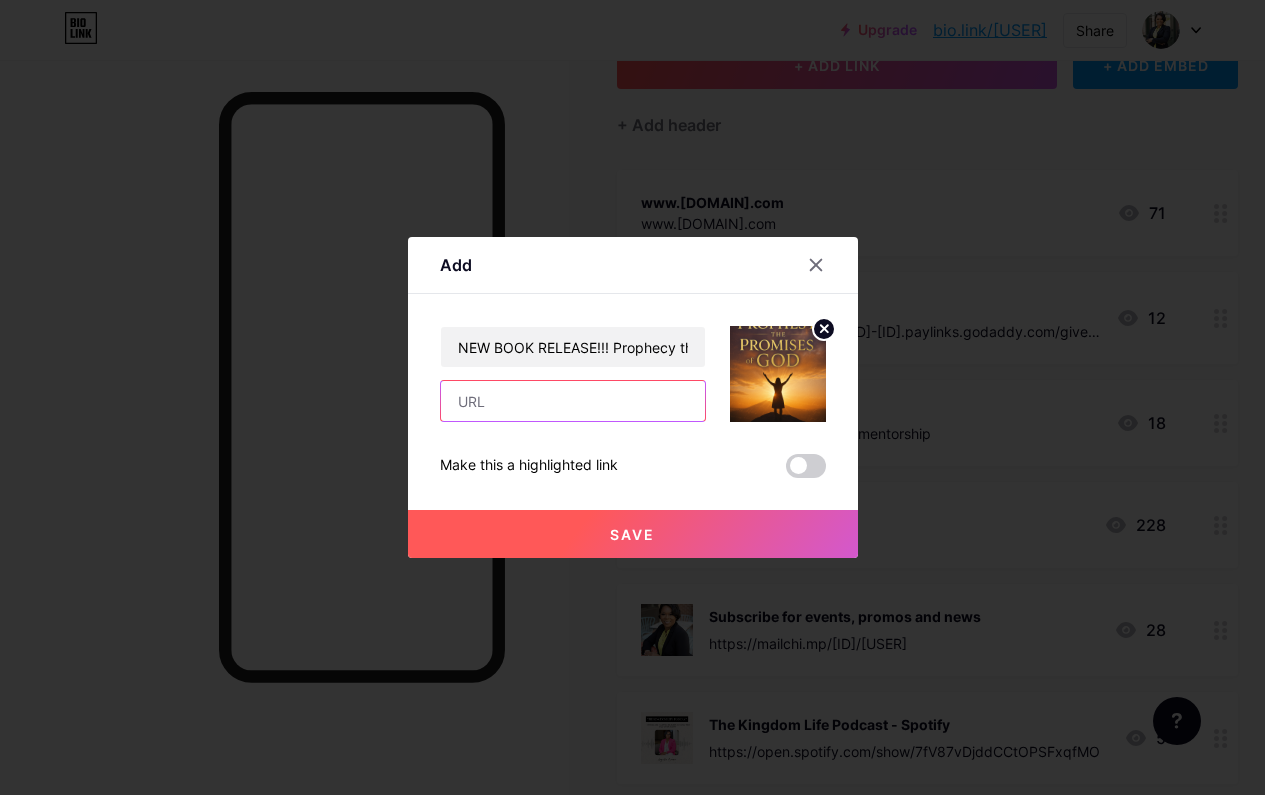 click at bounding box center [573, 401] 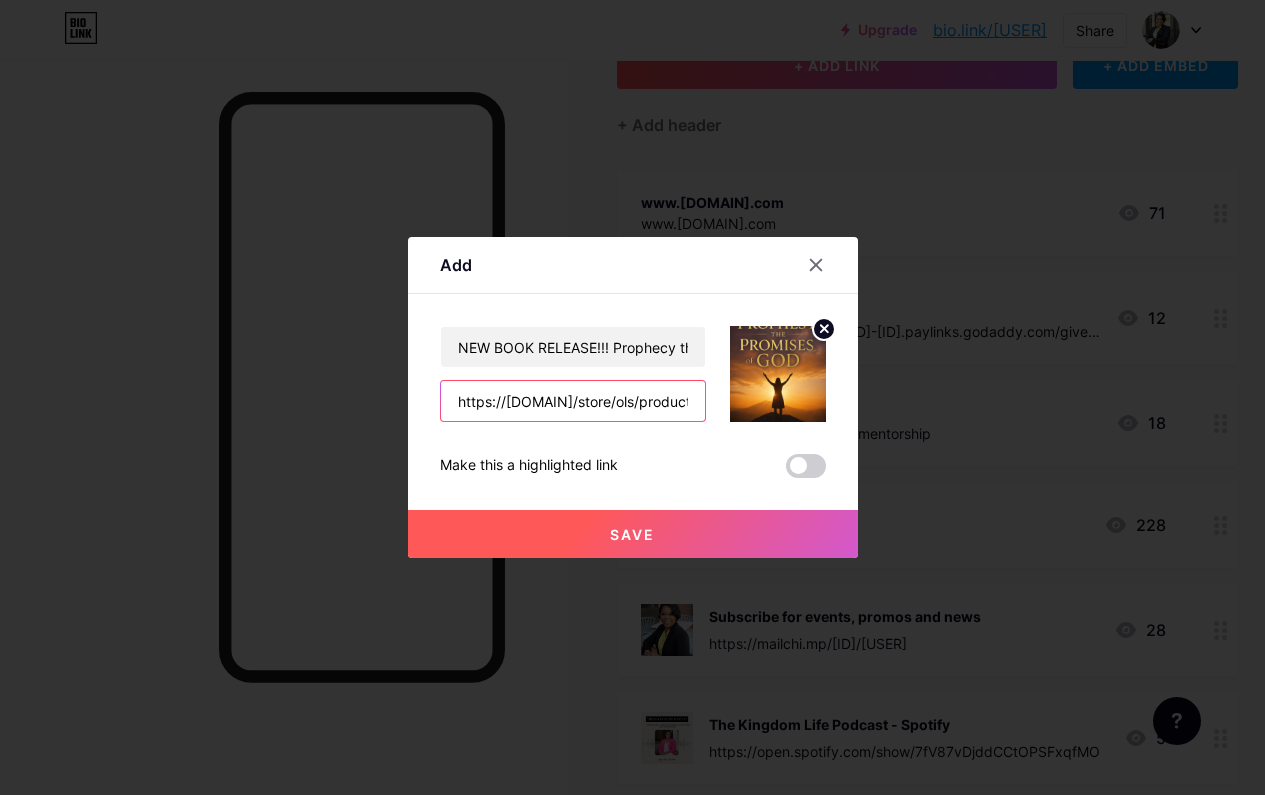 scroll, scrollTop: 0, scrollLeft: 192, axis: horizontal 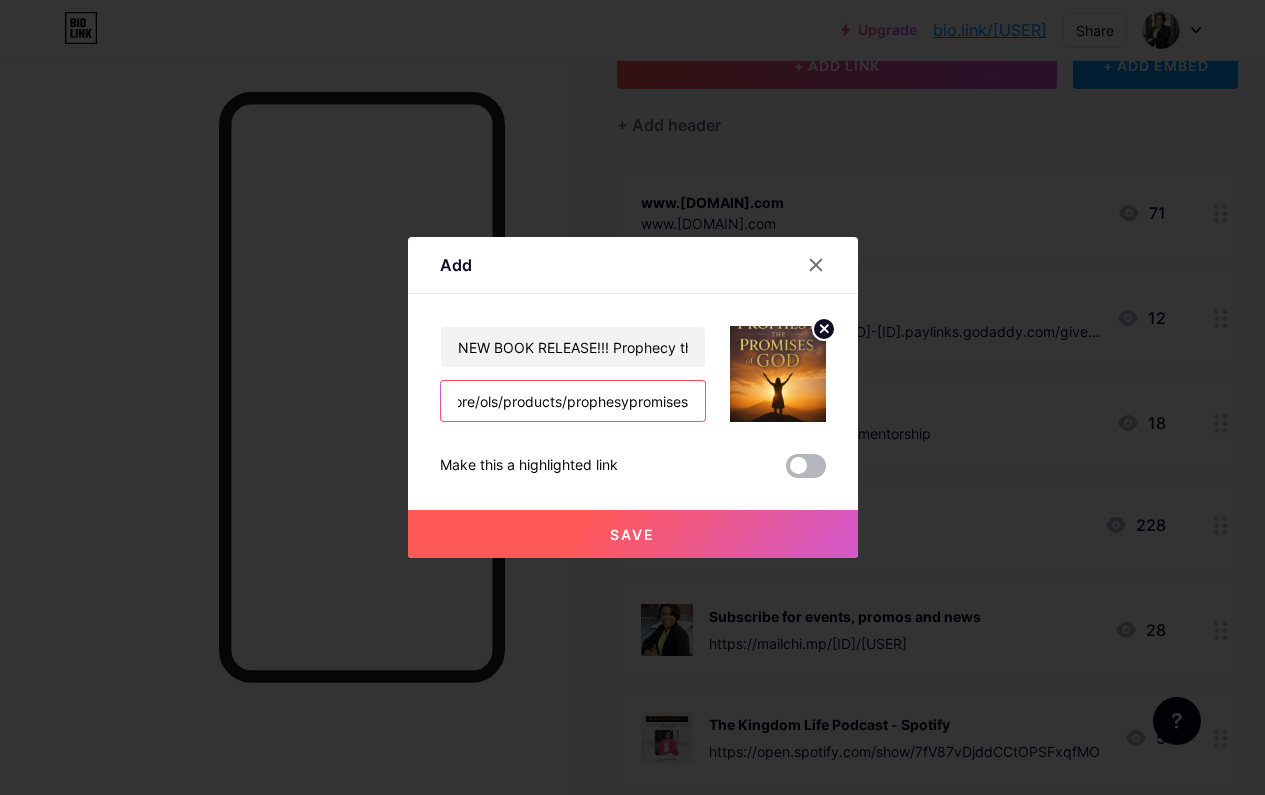 type on "https://[DOMAIN]/store/ols/products/prophesypromises" 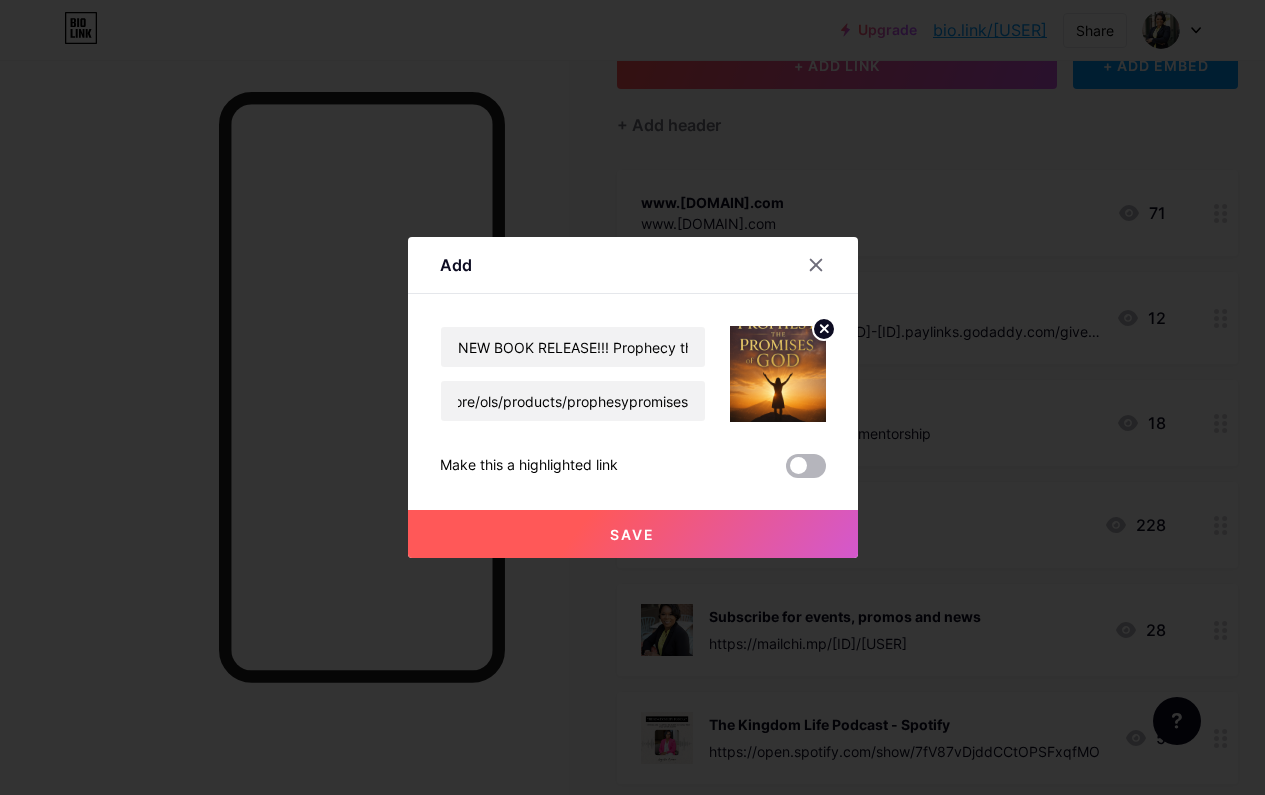 scroll, scrollTop: 0, scrollLeft: 0, axis: both 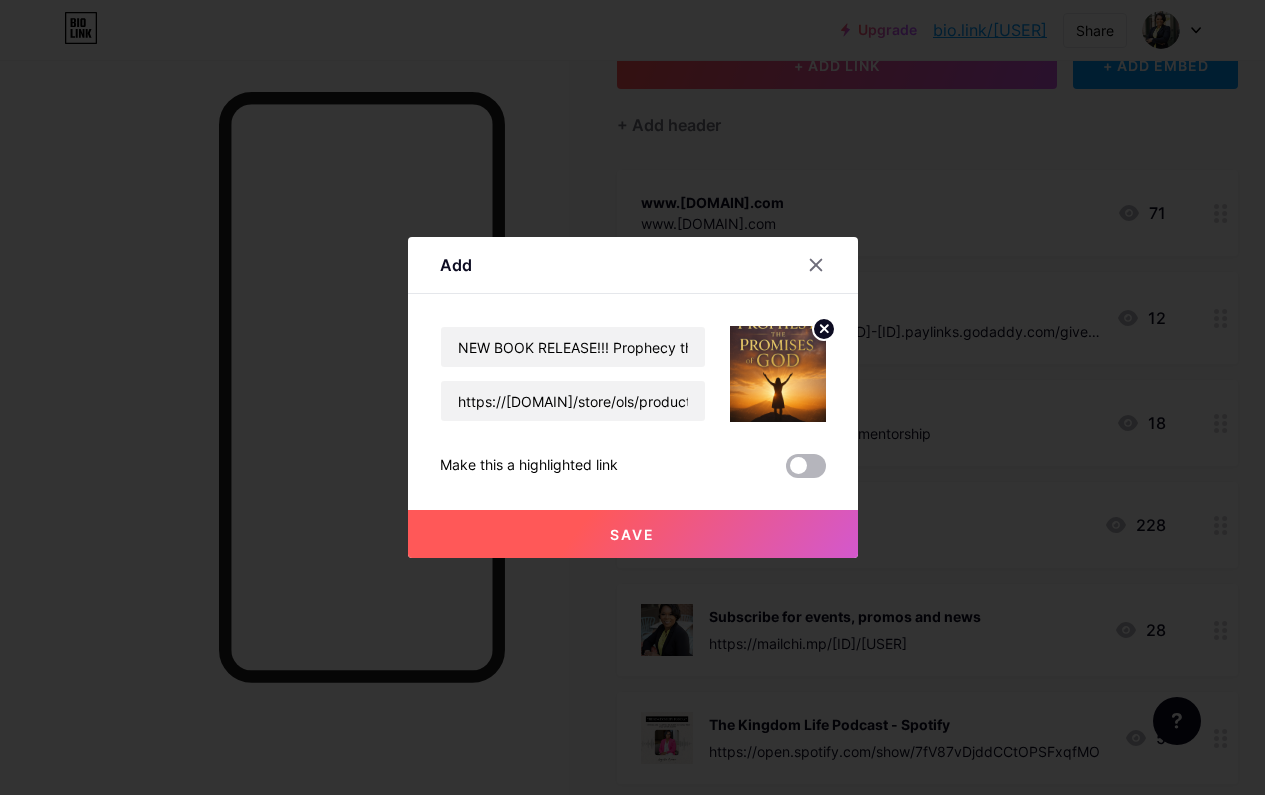 click at bounding box center (806, 466) 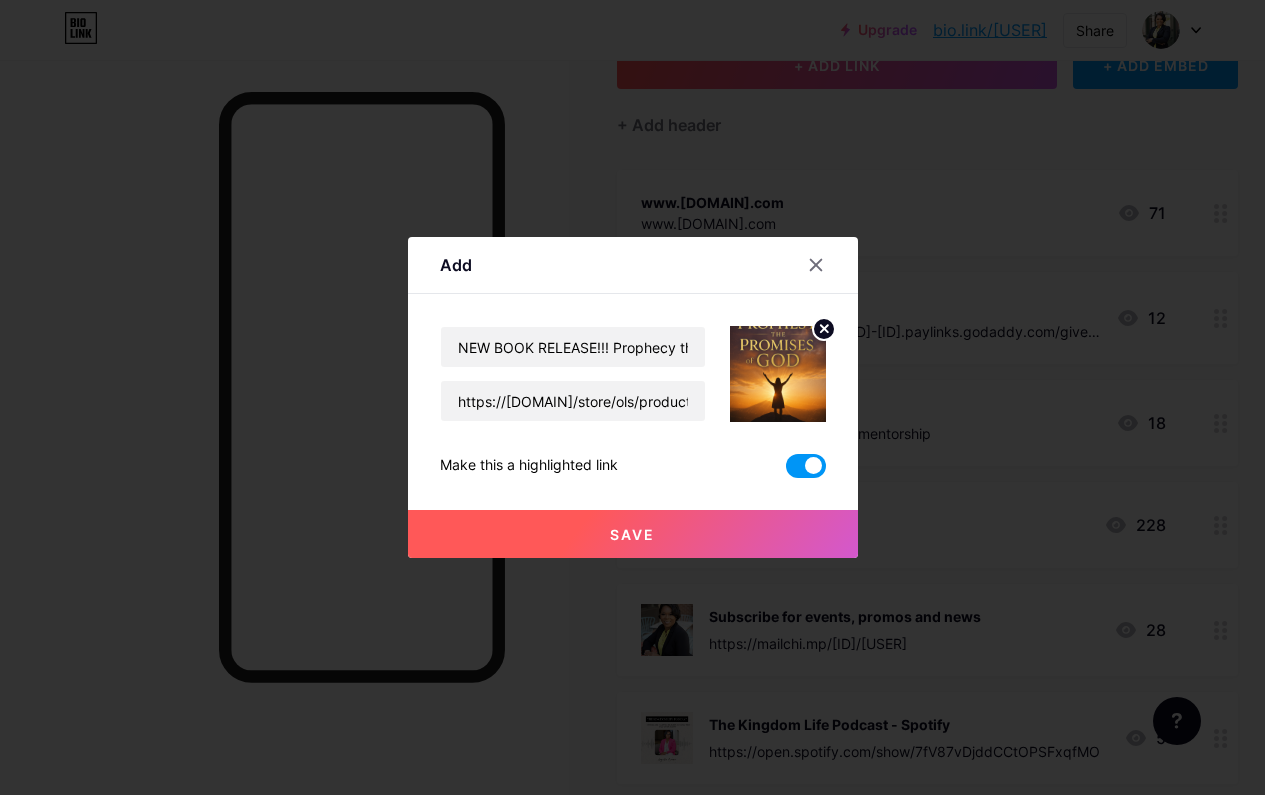 click on "Save" at bounding box center [633, 534] 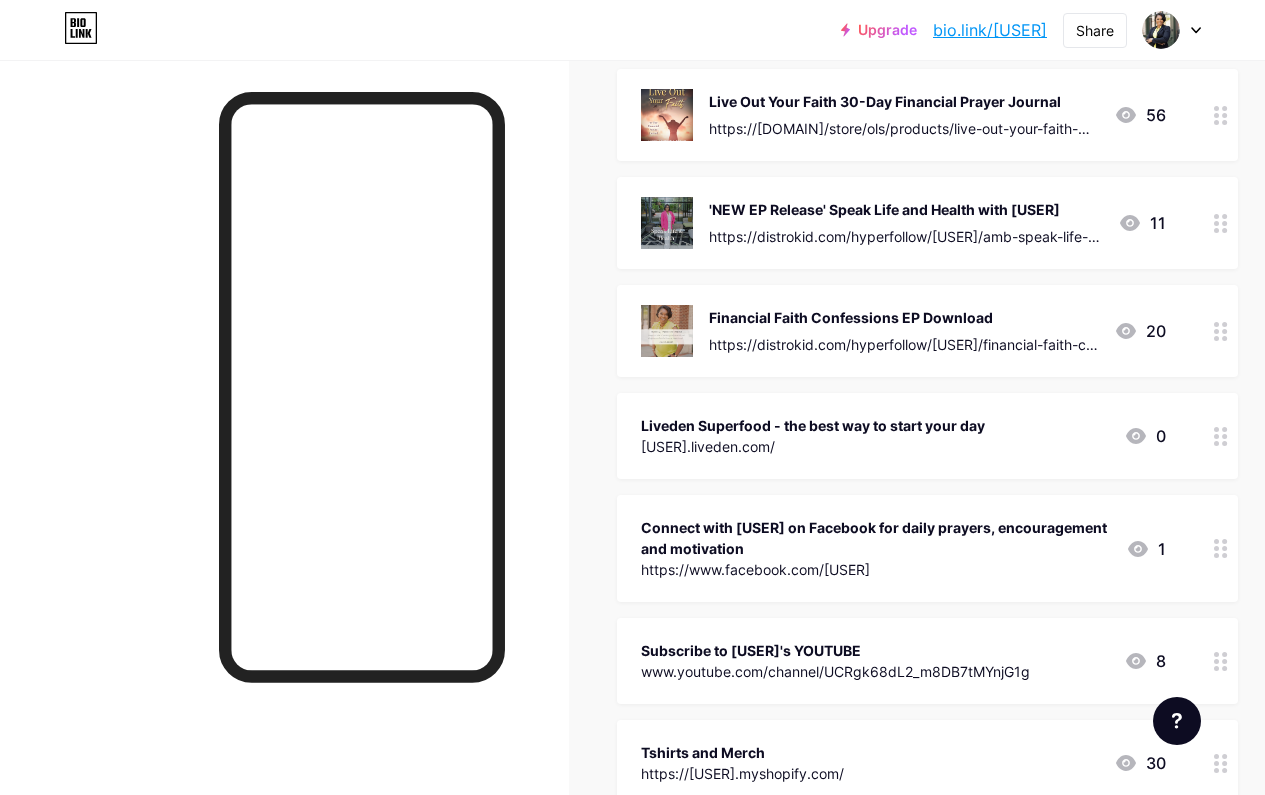 scroll, scrollTop: 1093, scrollLeft: 0, axis: vertical 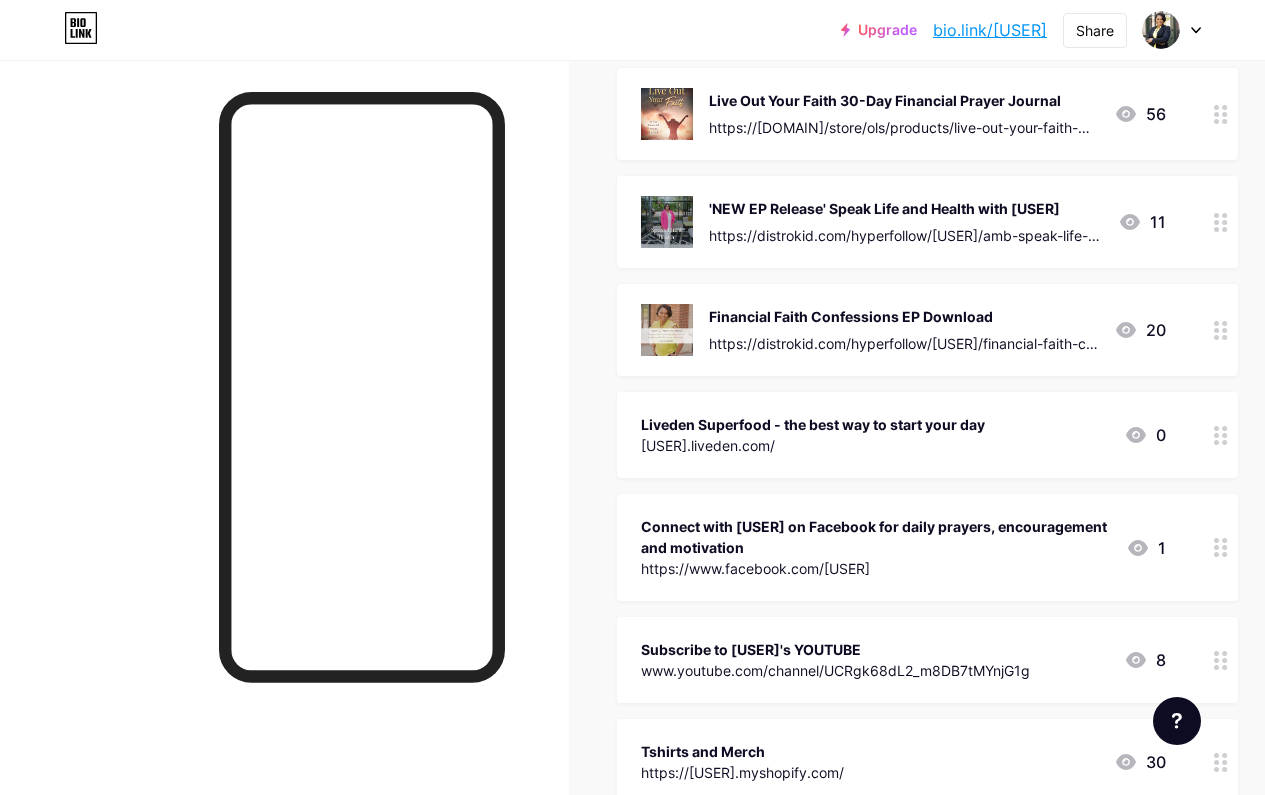 click at bounding box center (1221, 435) 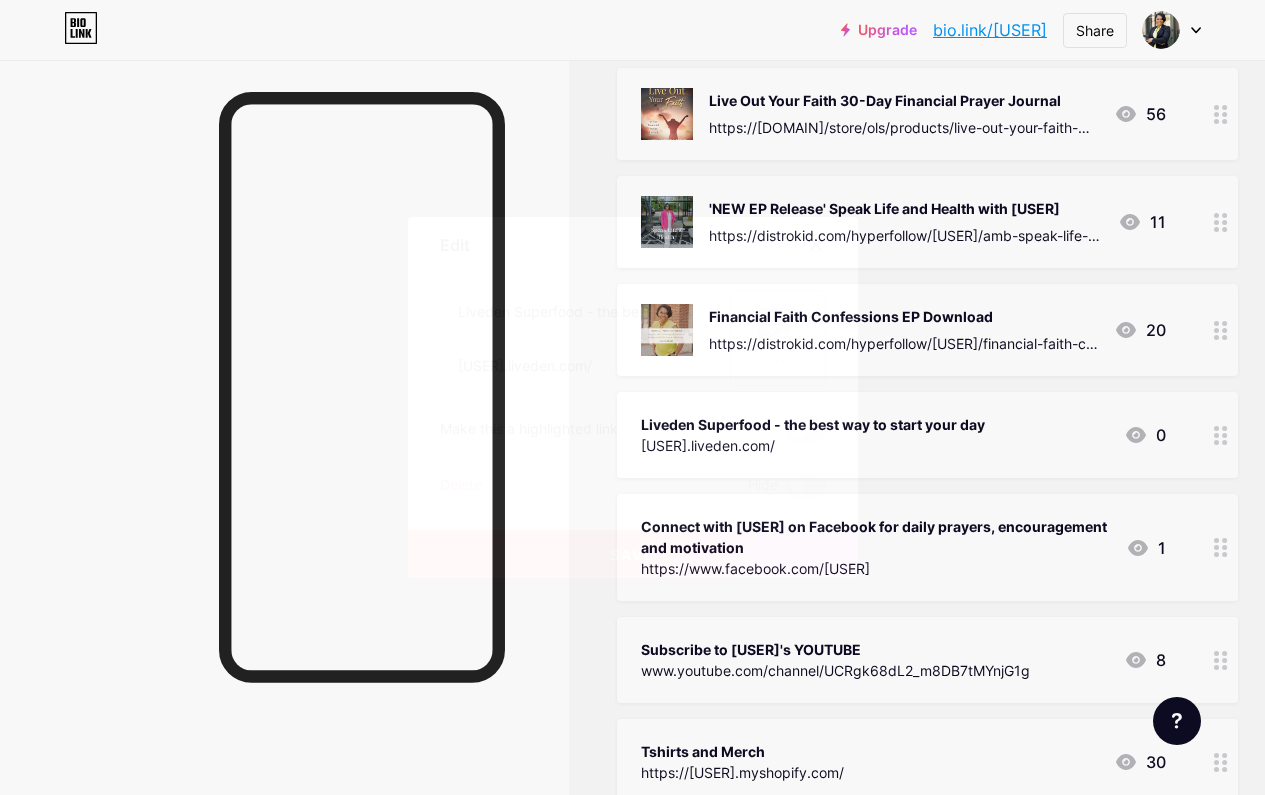 click 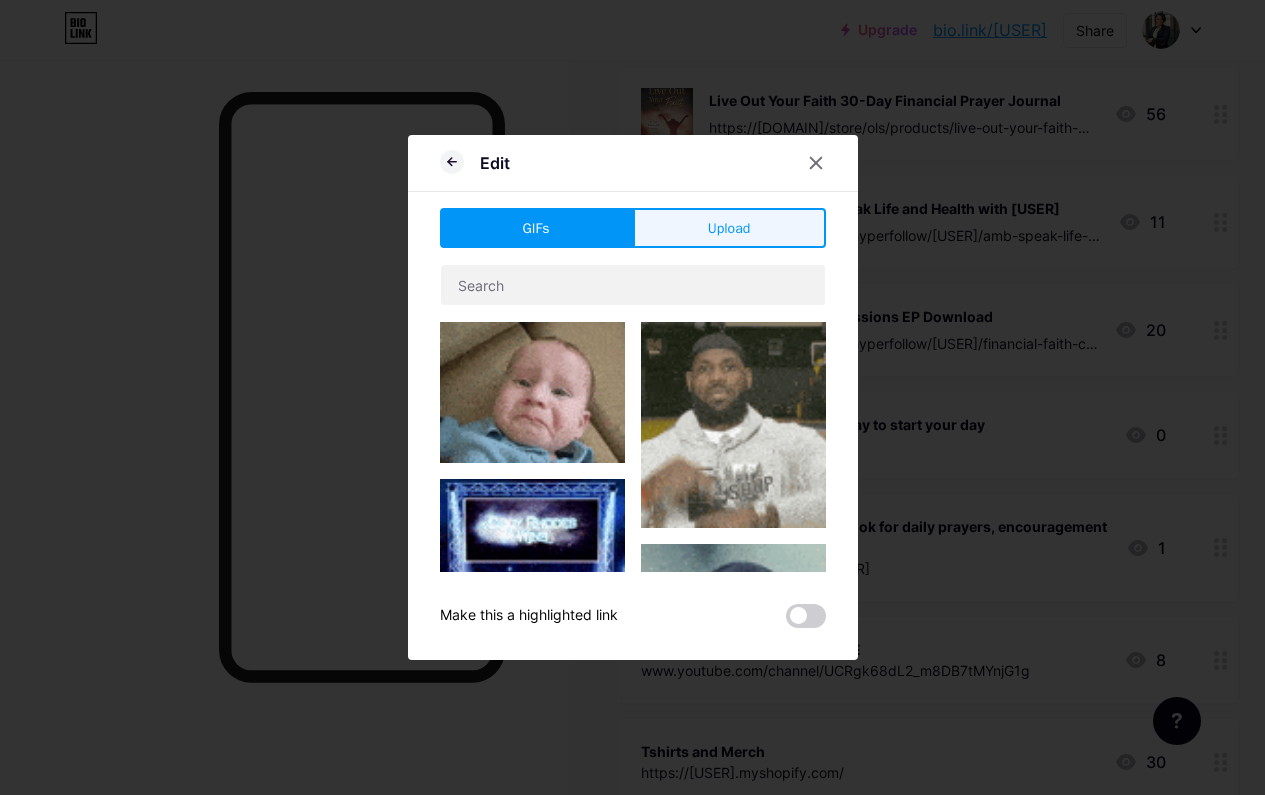 click on "Upload" at bounding box center (729, 228) 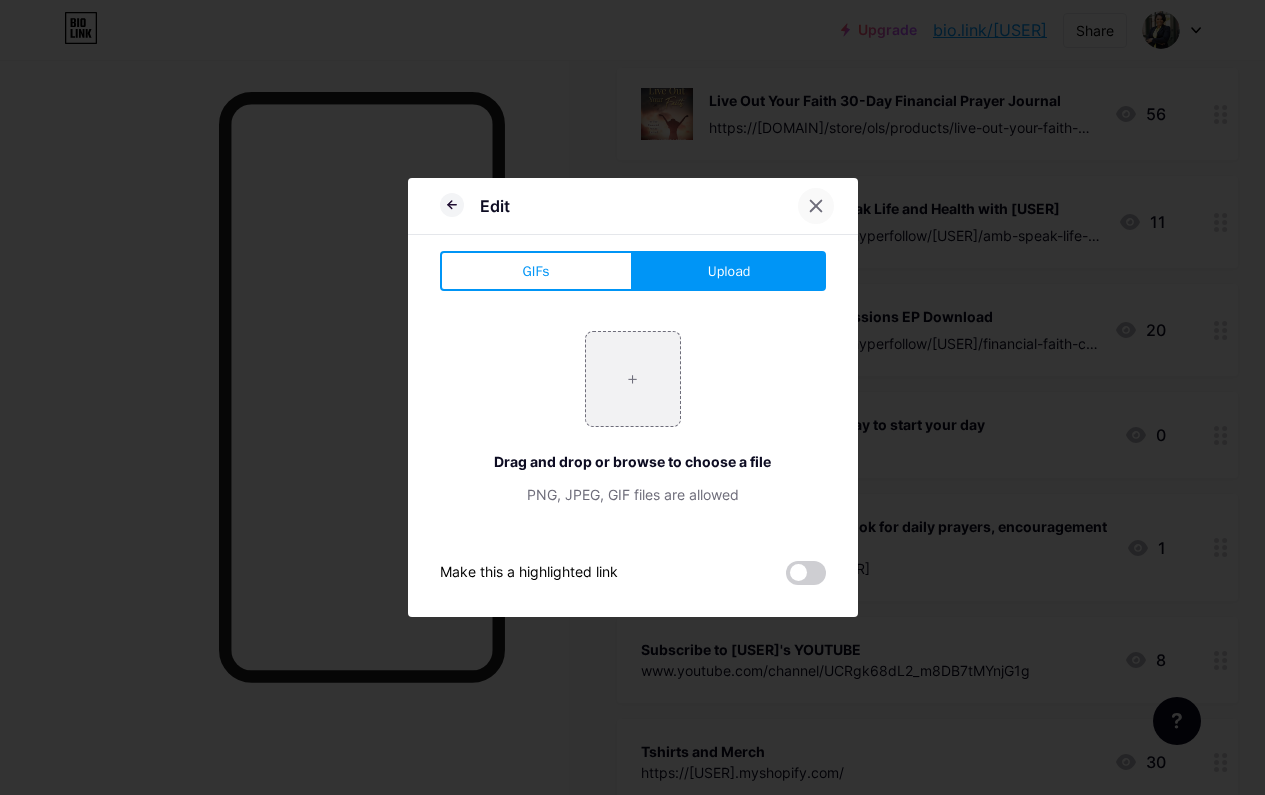 click 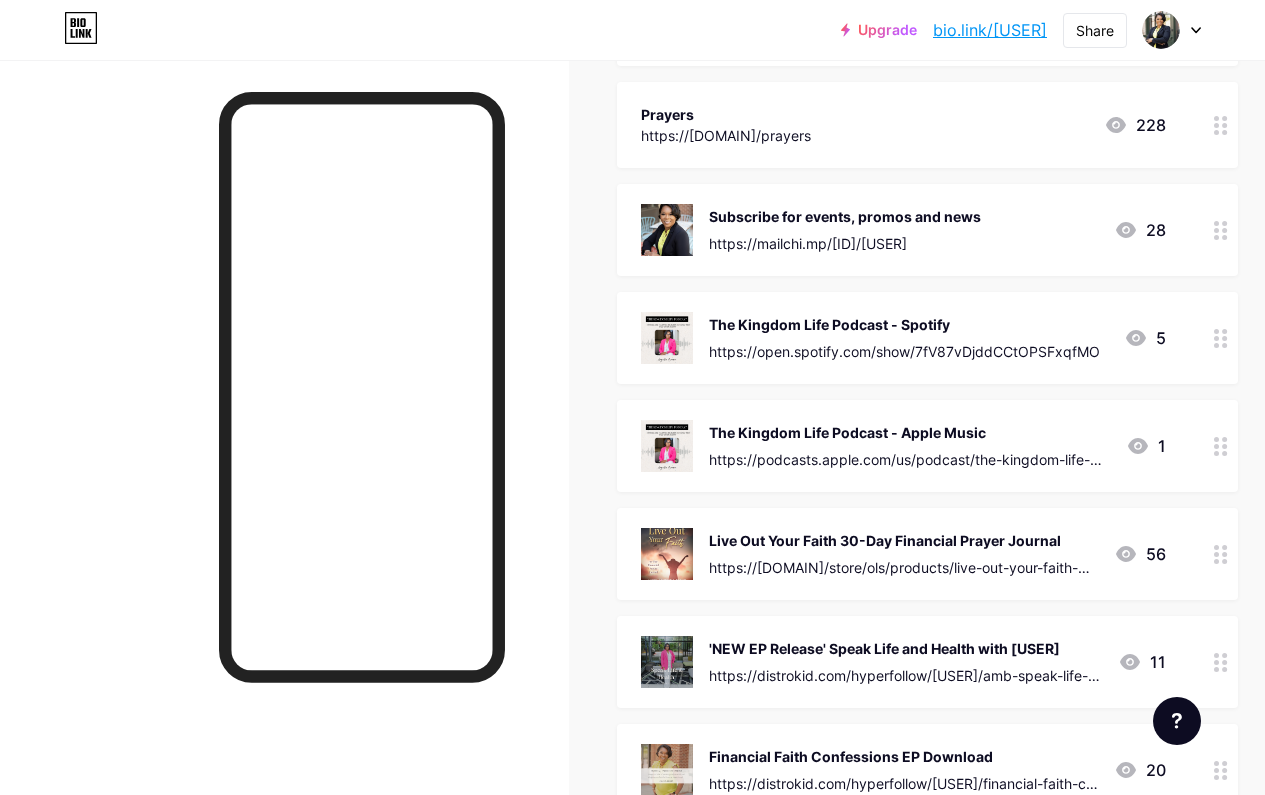 scroll, scrollTop: 638, scrollLeft: 0, axis: vertical 